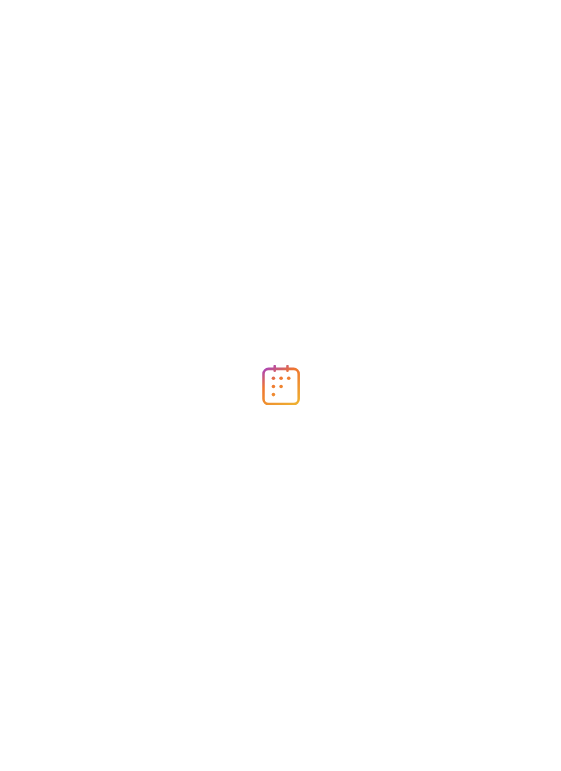 scroll, scrollTop: 0, scrollLeft: 0, axis: both 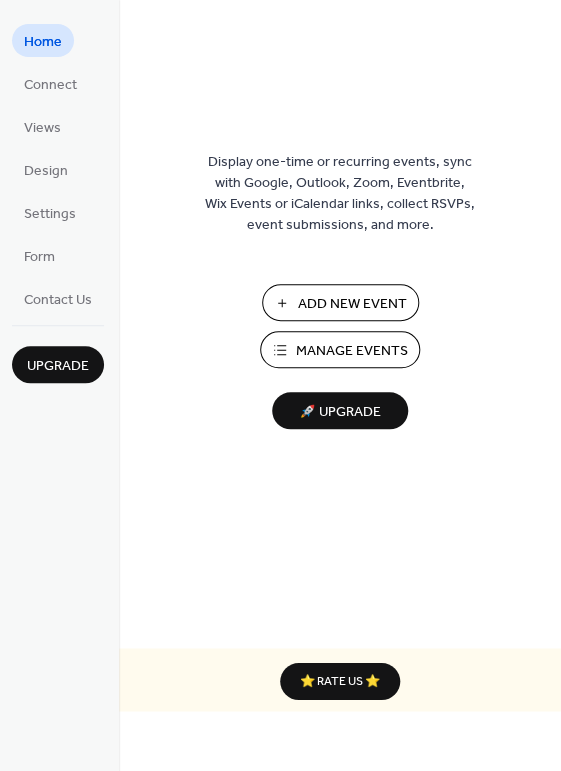 click on "Manage Events" at bounding box center (352, 351) 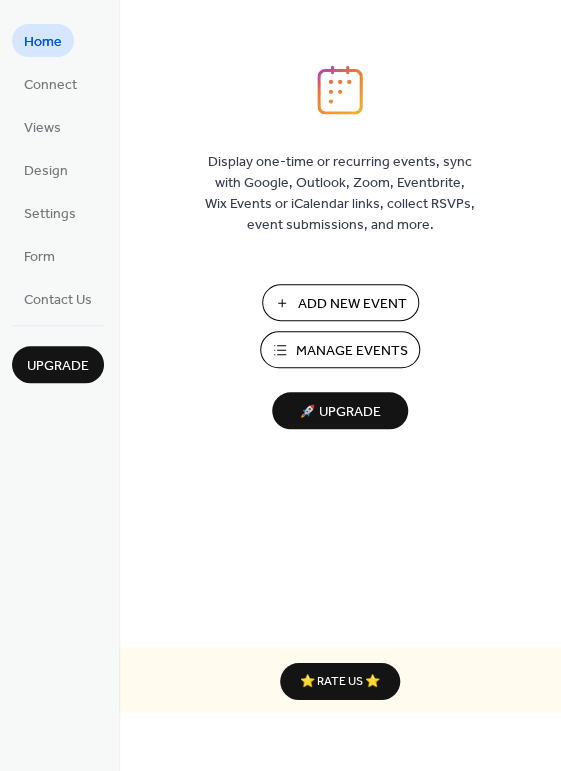 click on "Manage Events" at bounding box center (352, 351) 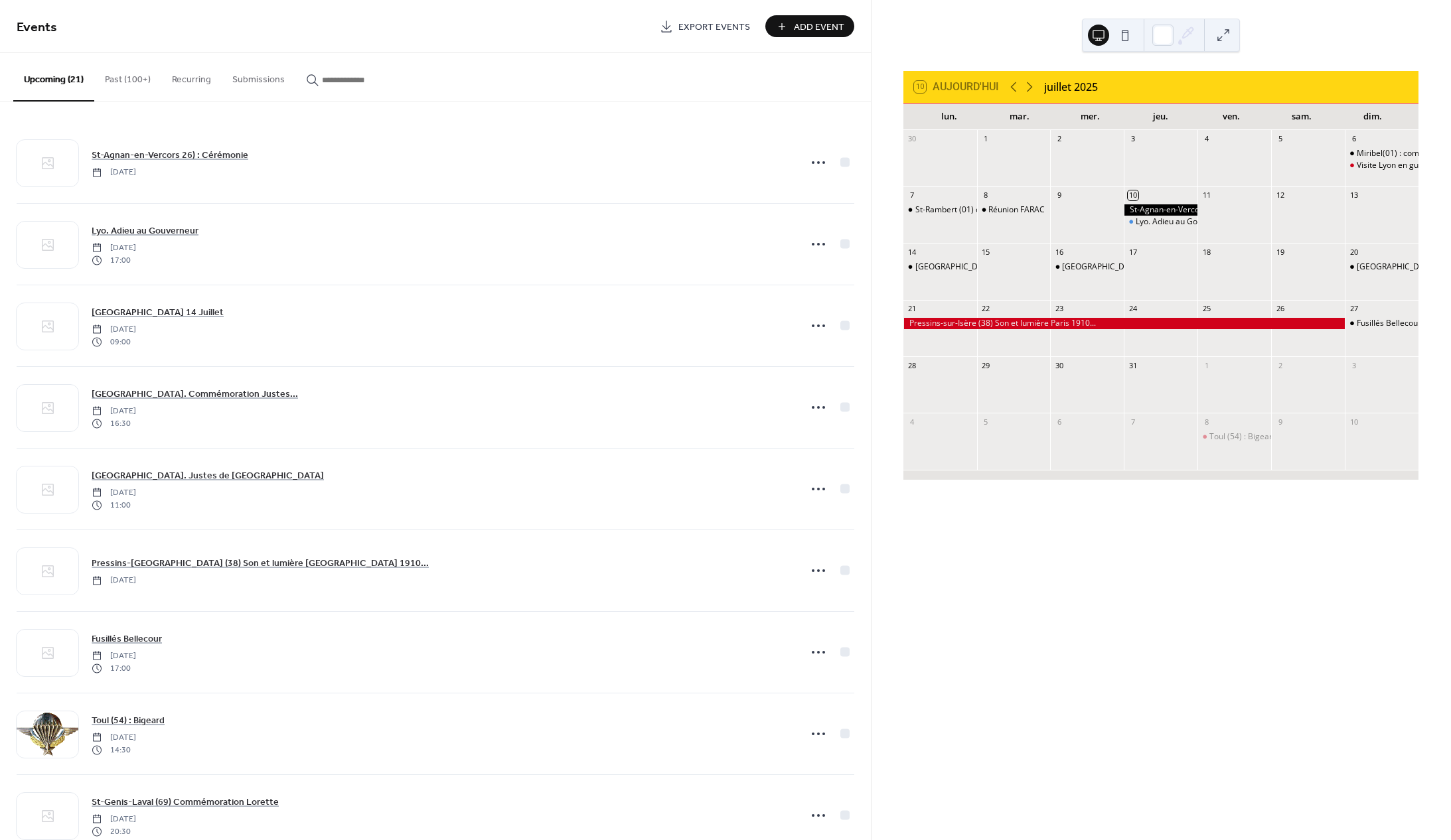 scroll, scrollTop: 0, scrollLeft: 0, axis: both 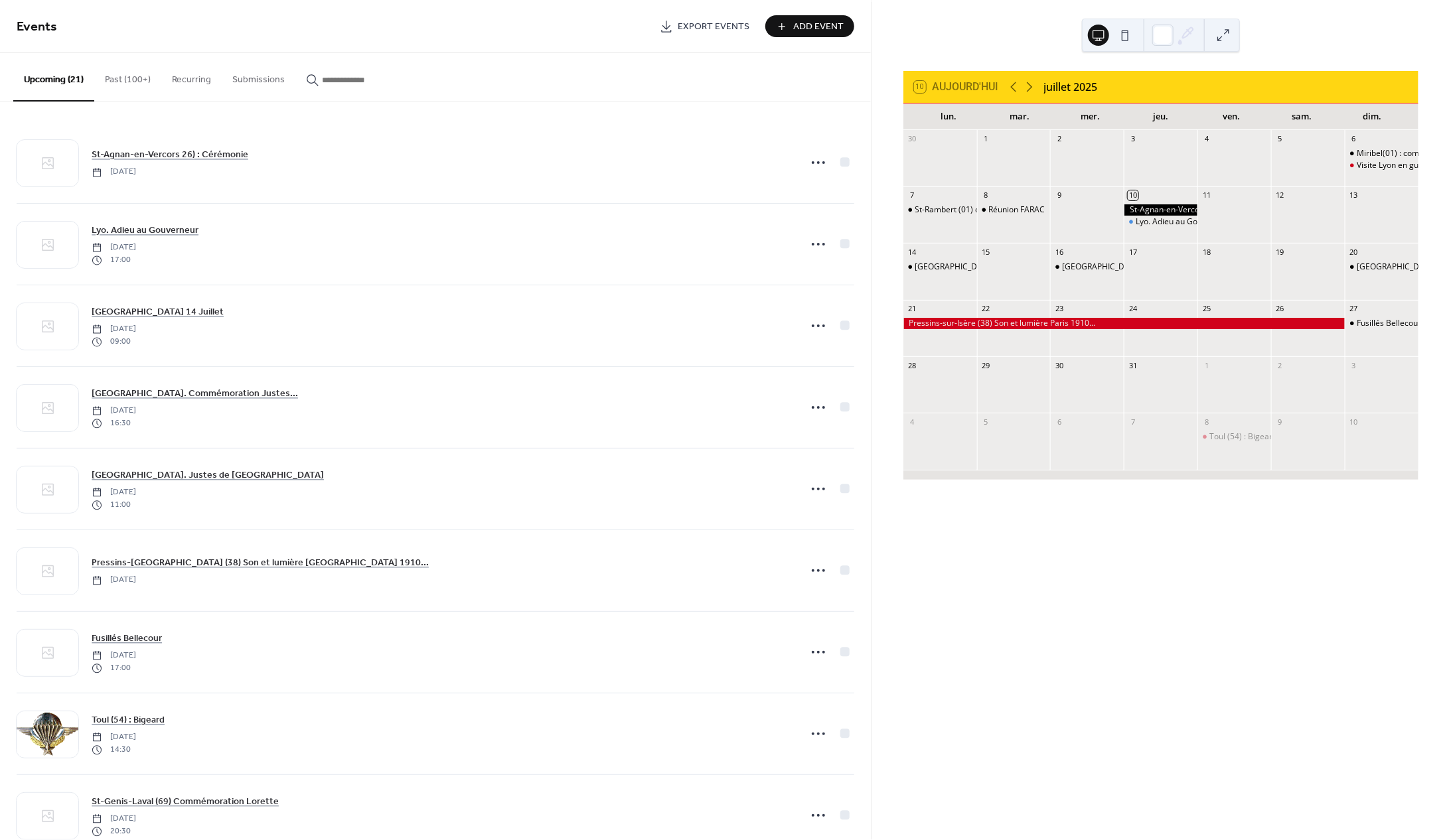 click on "Past  (100+)" at bounding box center [127, 76] 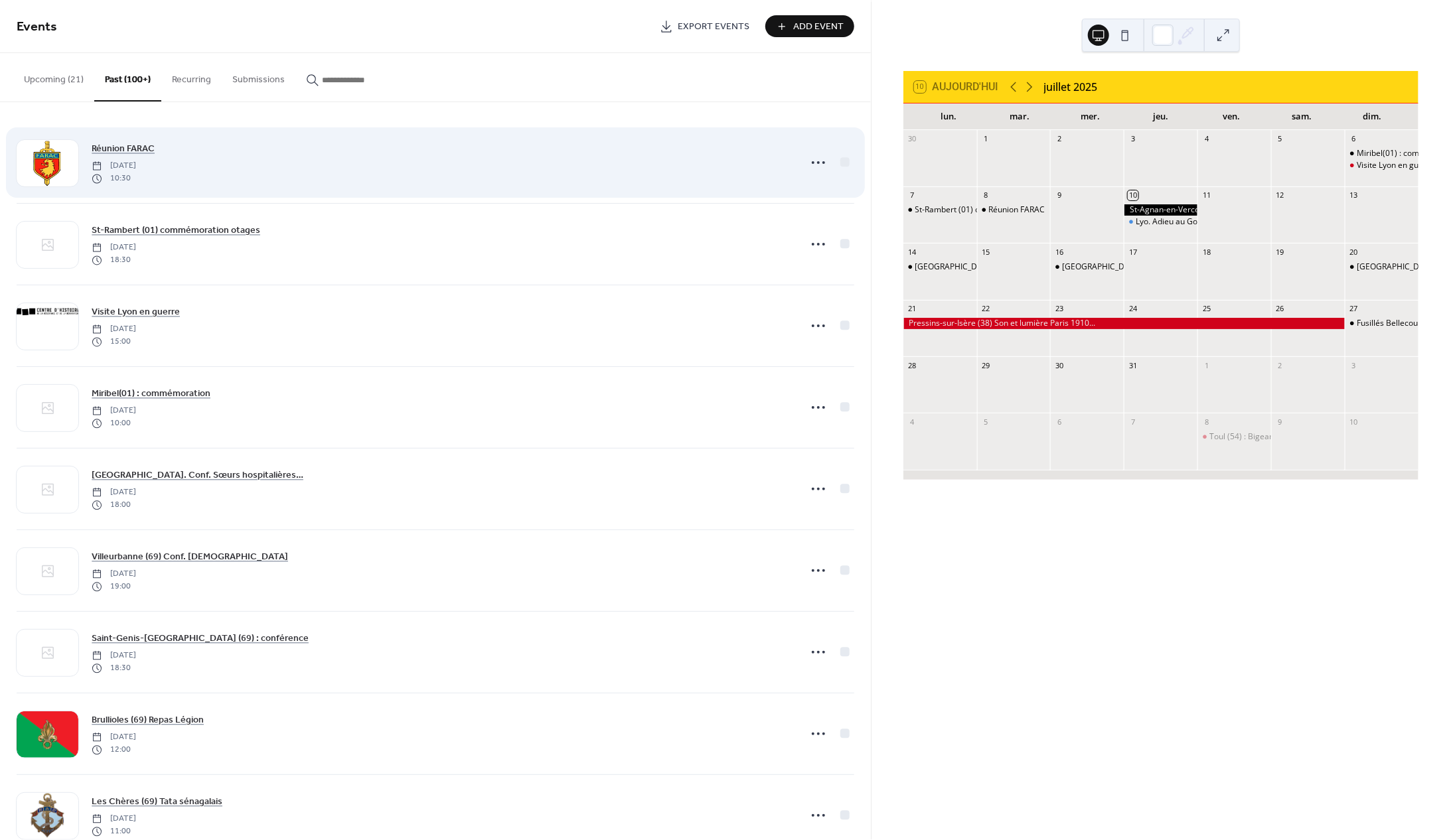 click on "[DATE]" at bounding box center [114, 167] 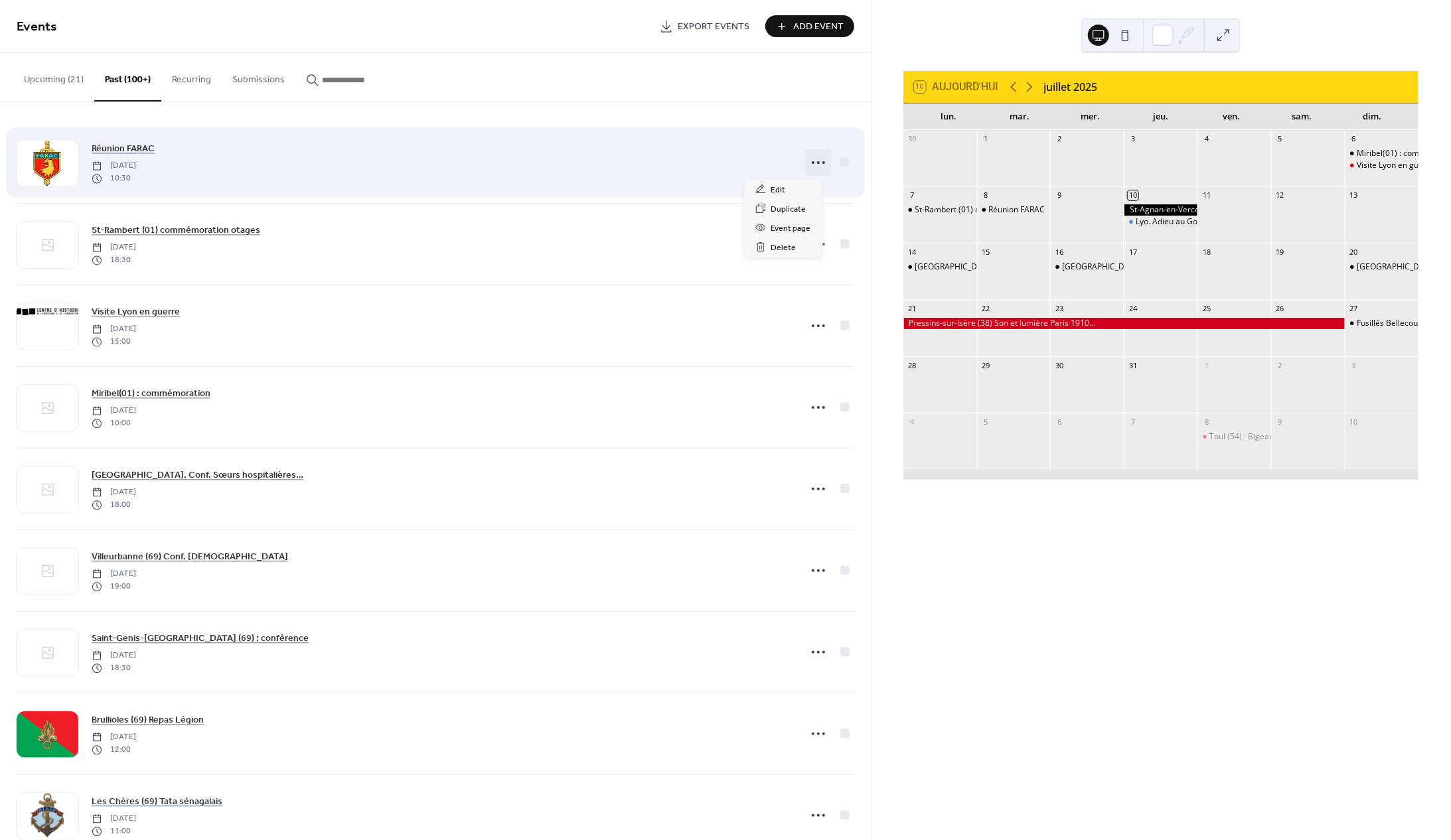 click 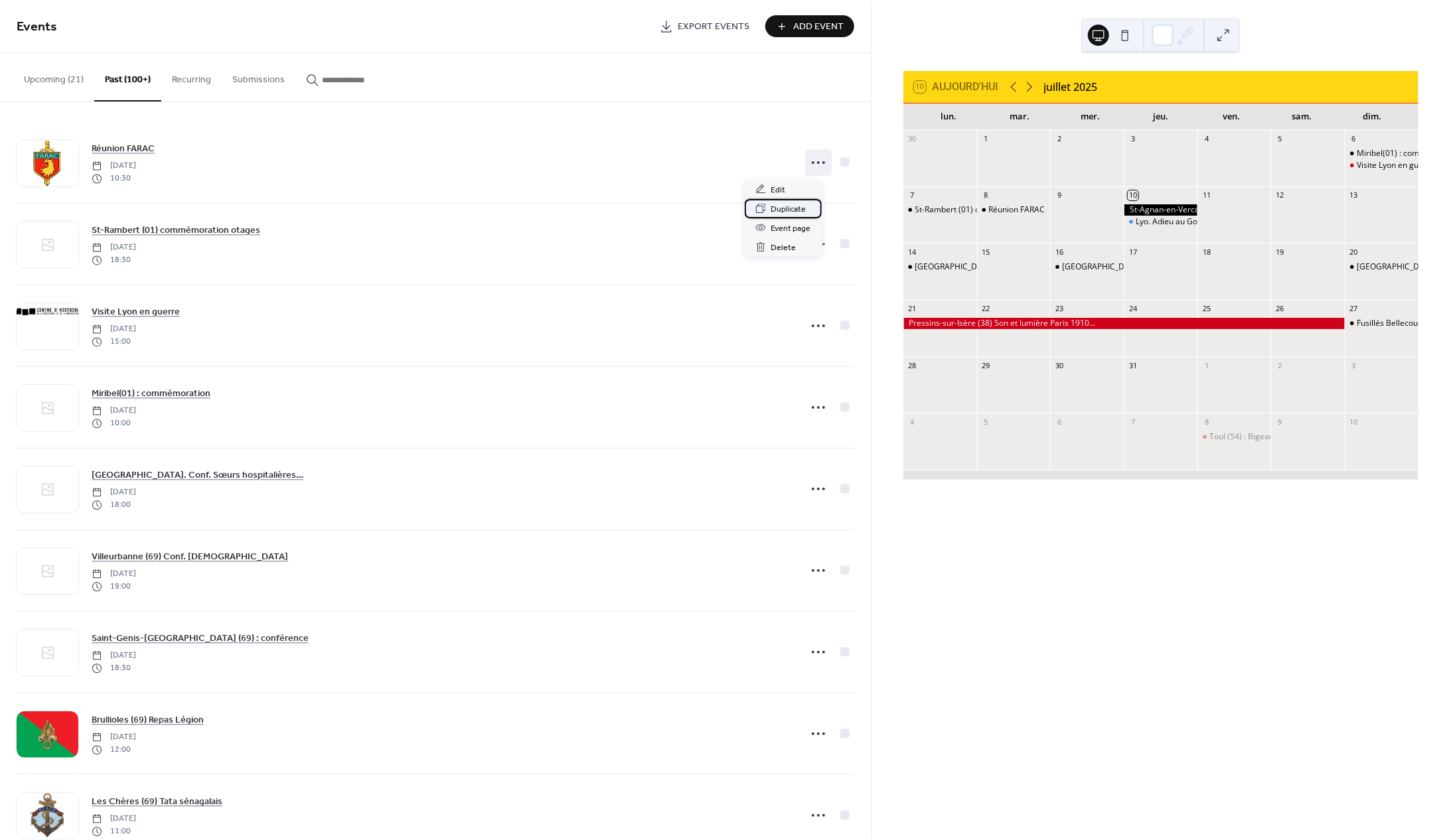 click on "Duplicate" at bounding box center [789, 209] 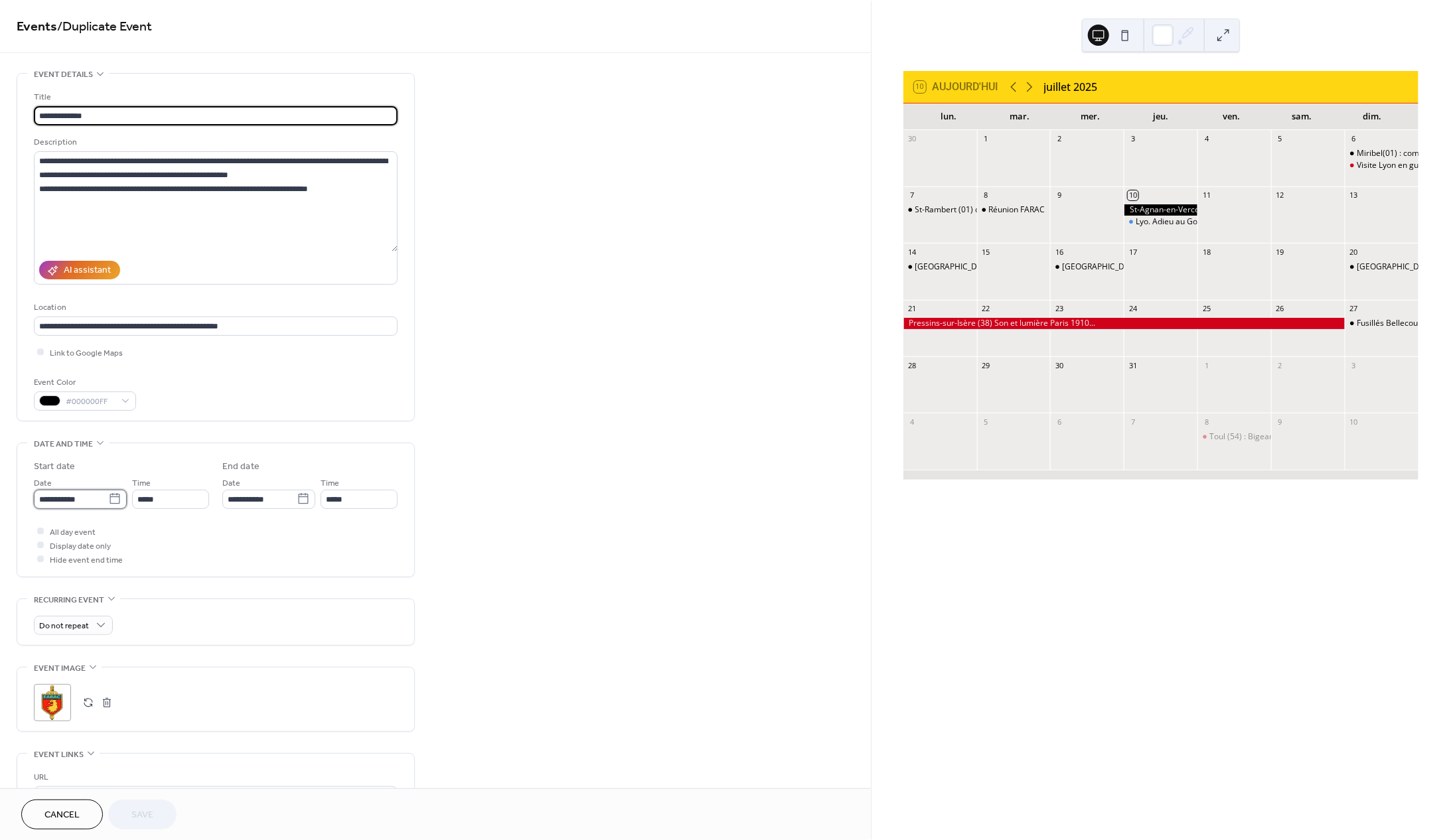 click on "**********" at bounding box center [71, 499] 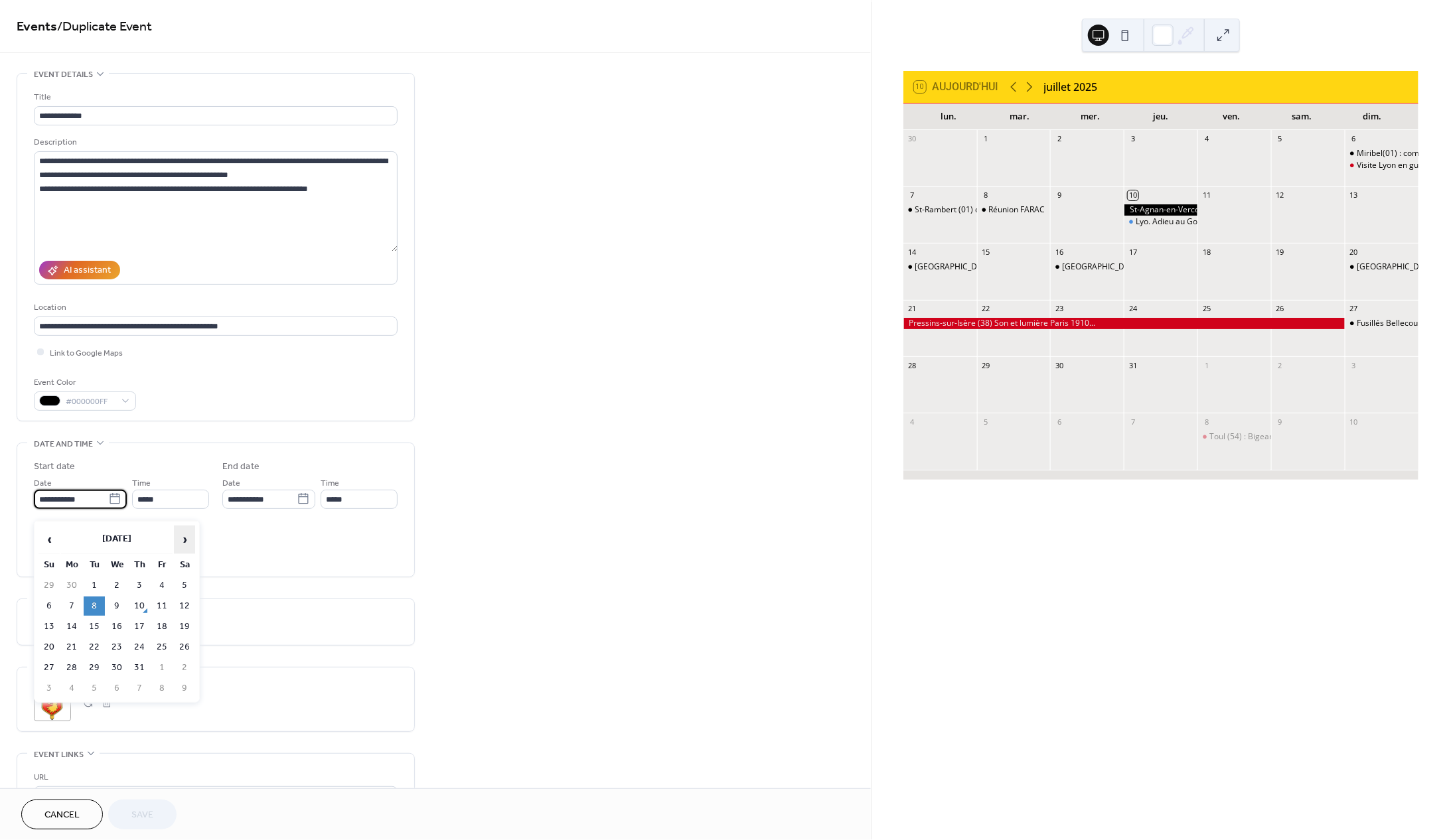 click on "›" at bounding box center (185, 539) 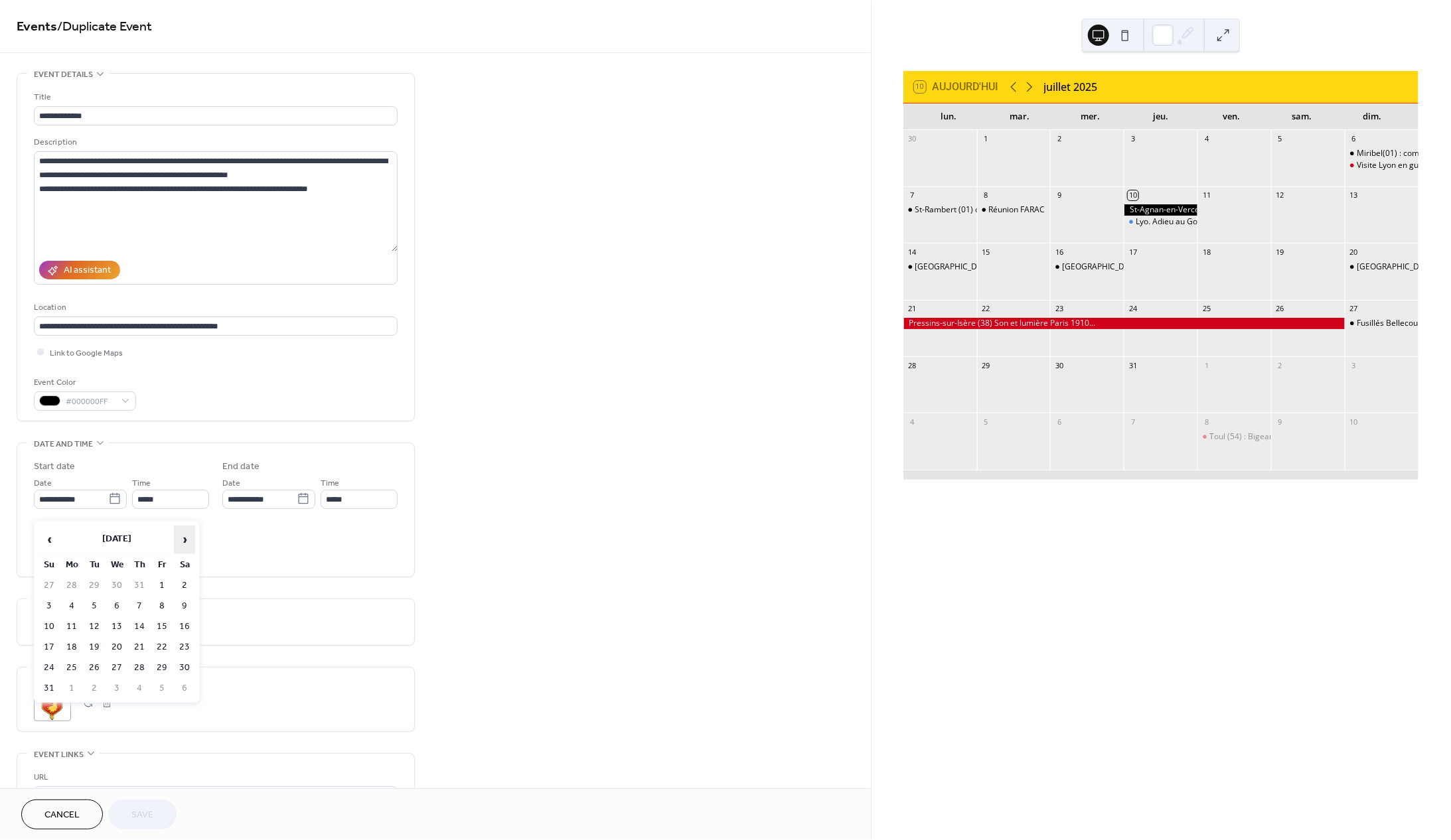 click on "›" at bounding box center [185, 539] 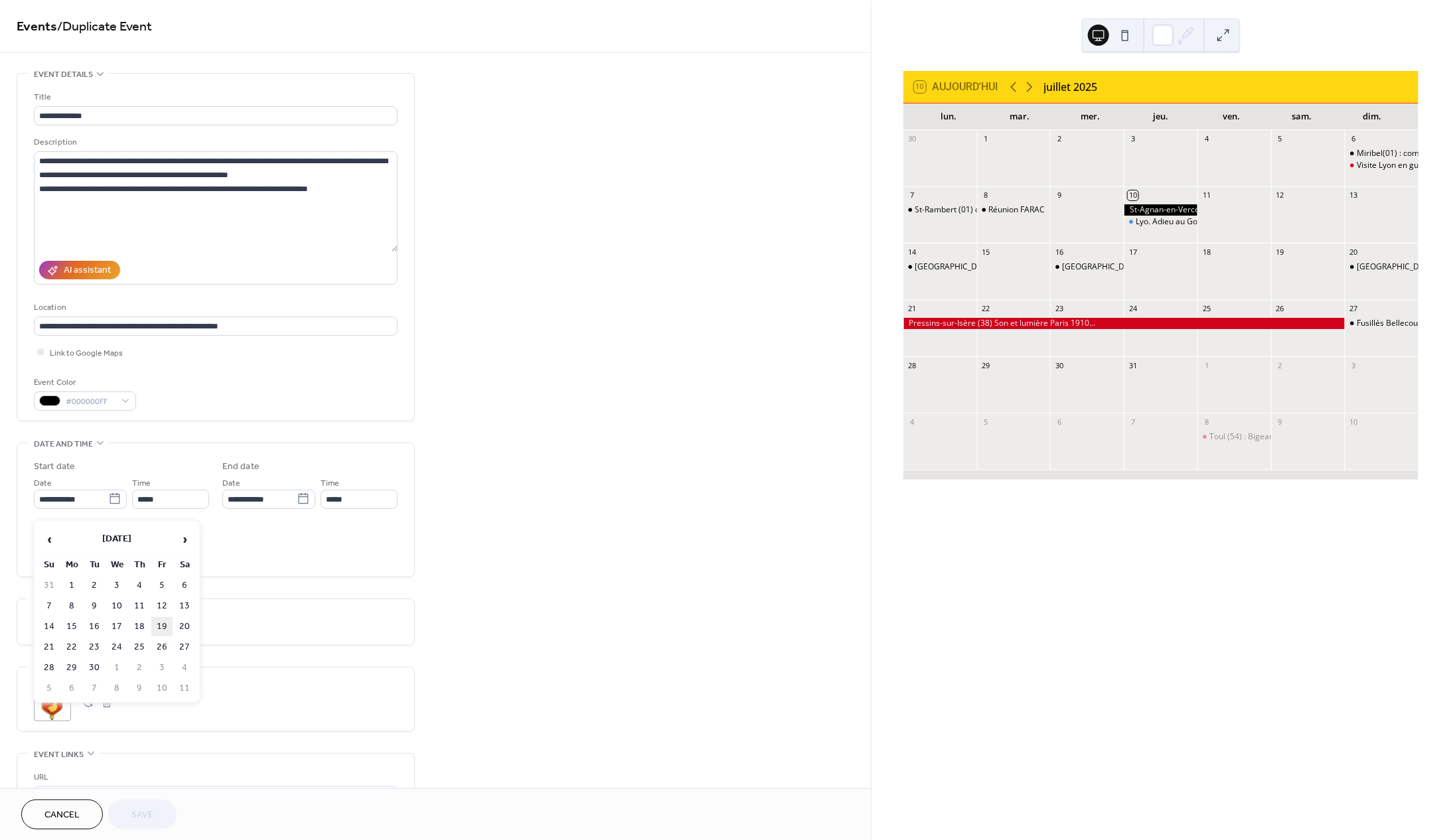 click on "19" at bounding box center (162, 626) 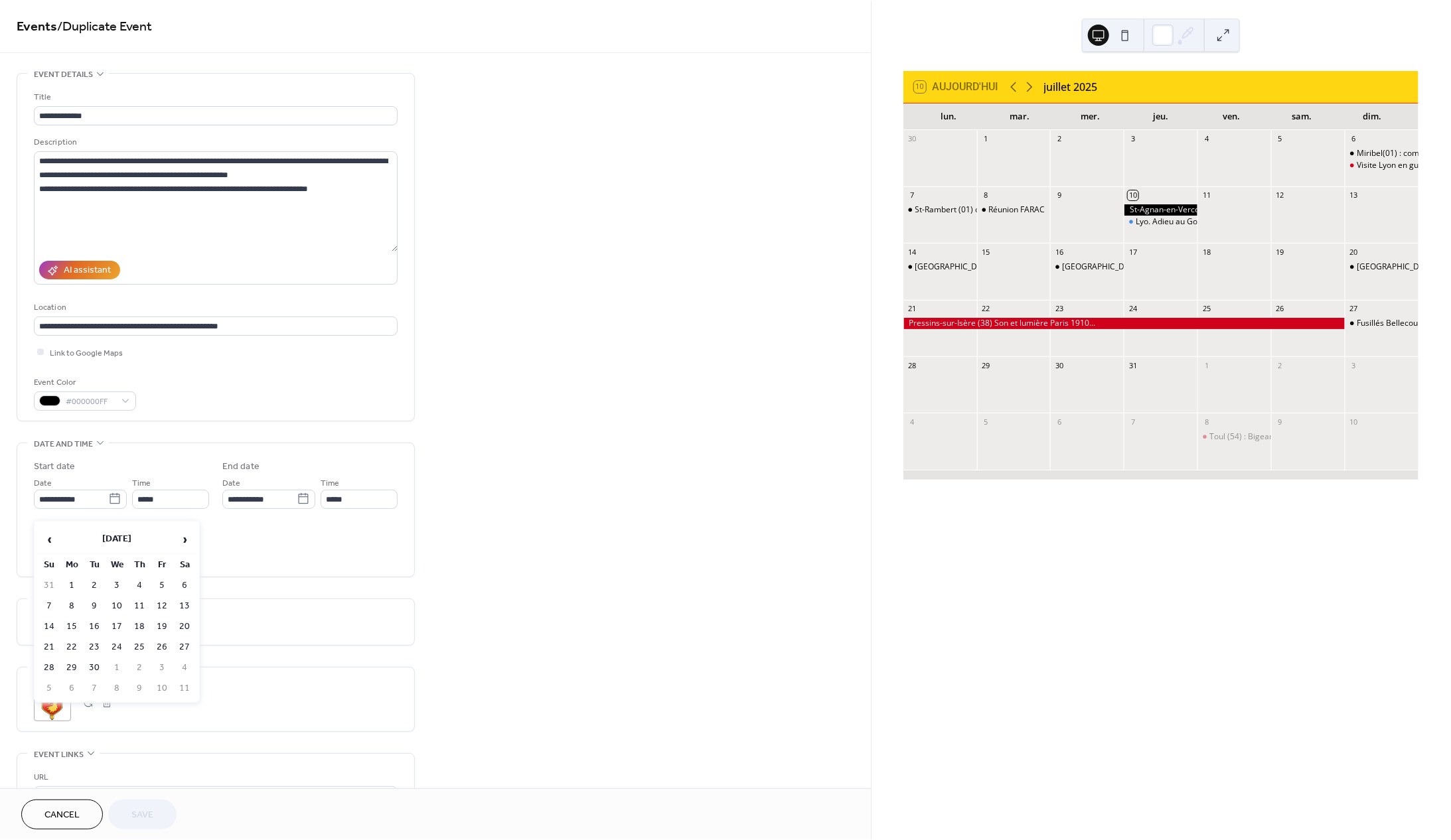 type on "**********" 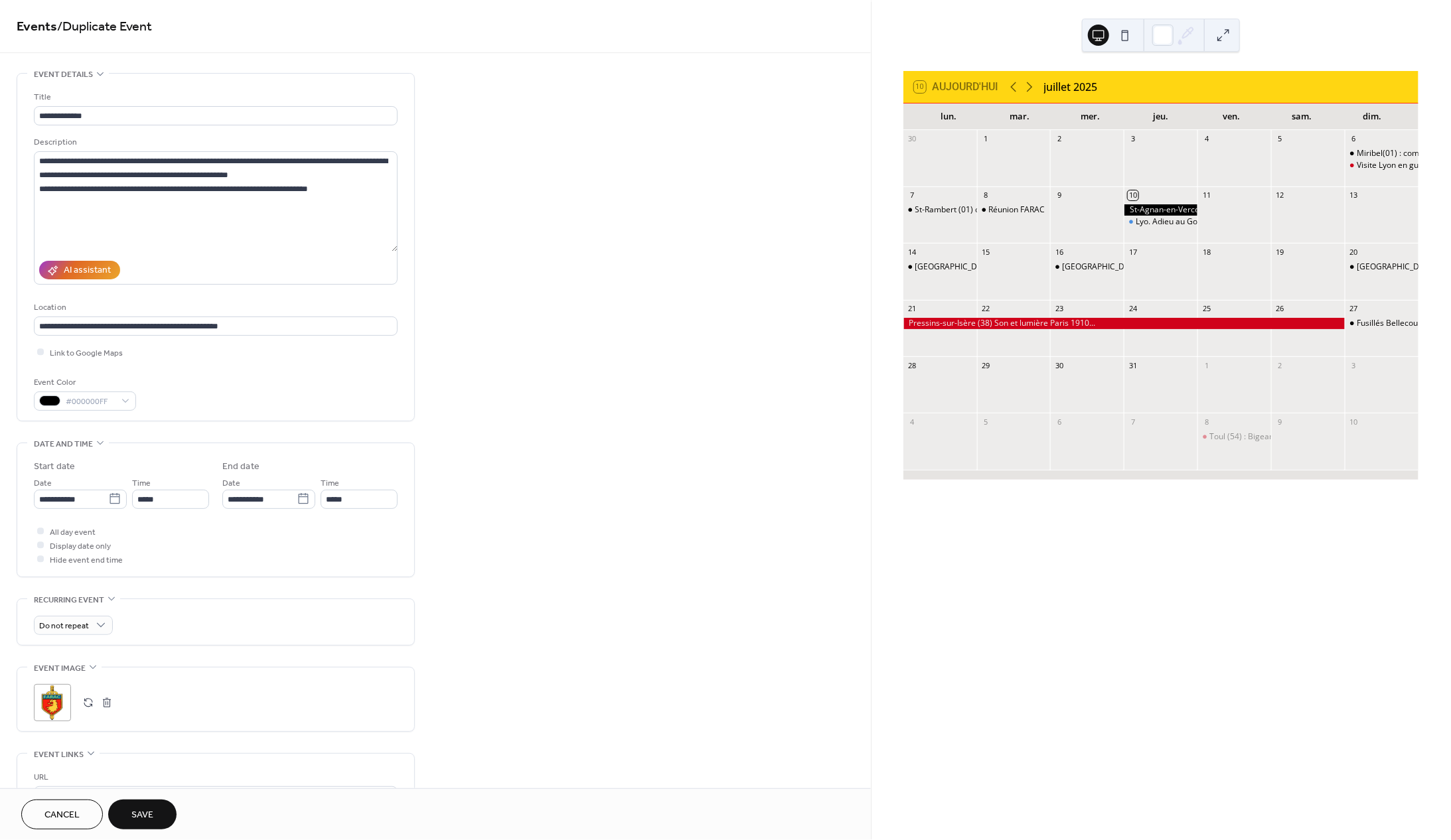 click on "Save" at bounding box center [142, 815] 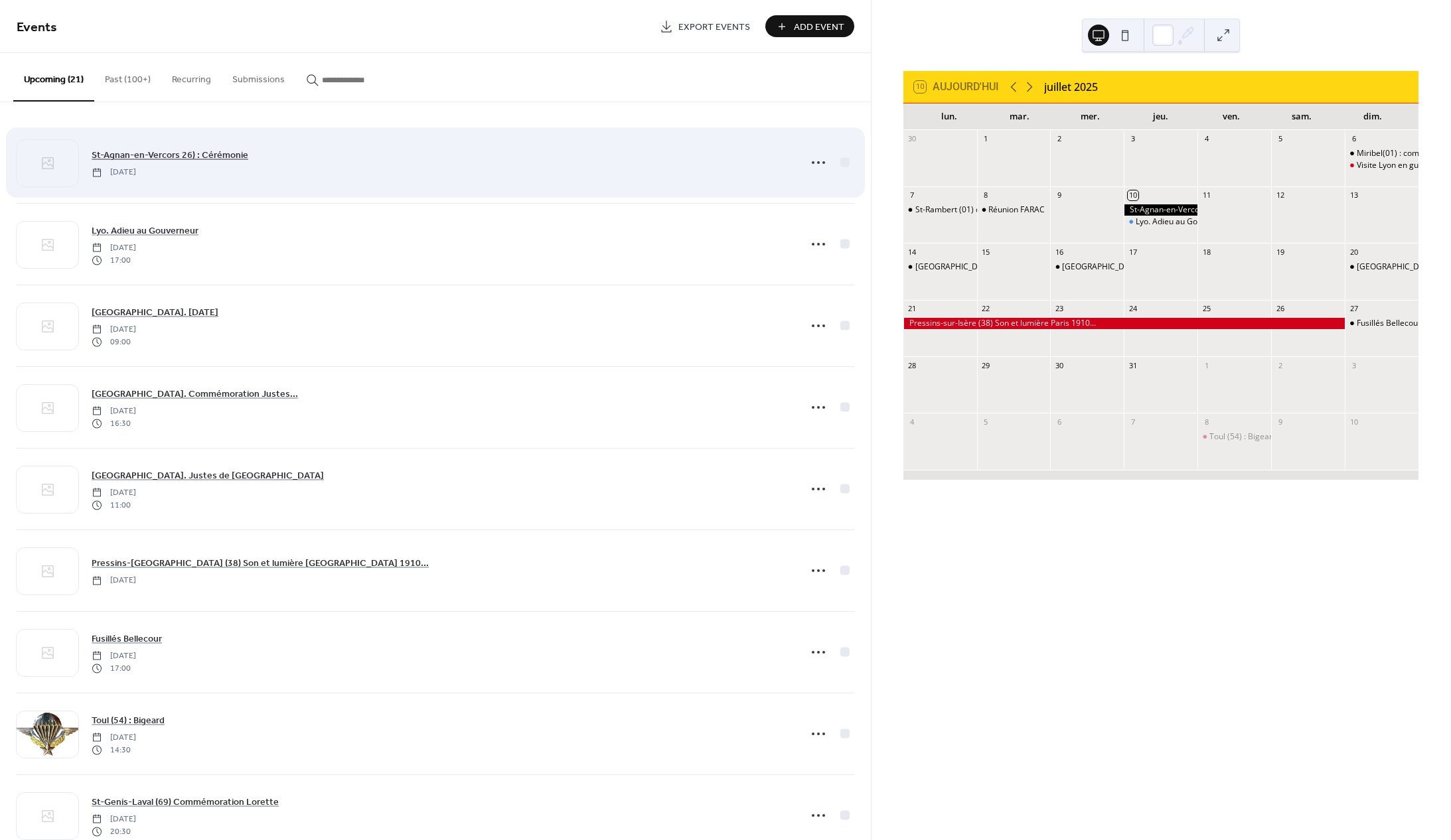 scroll, scrollTop: 0, scrollLeft: 0, axis: both 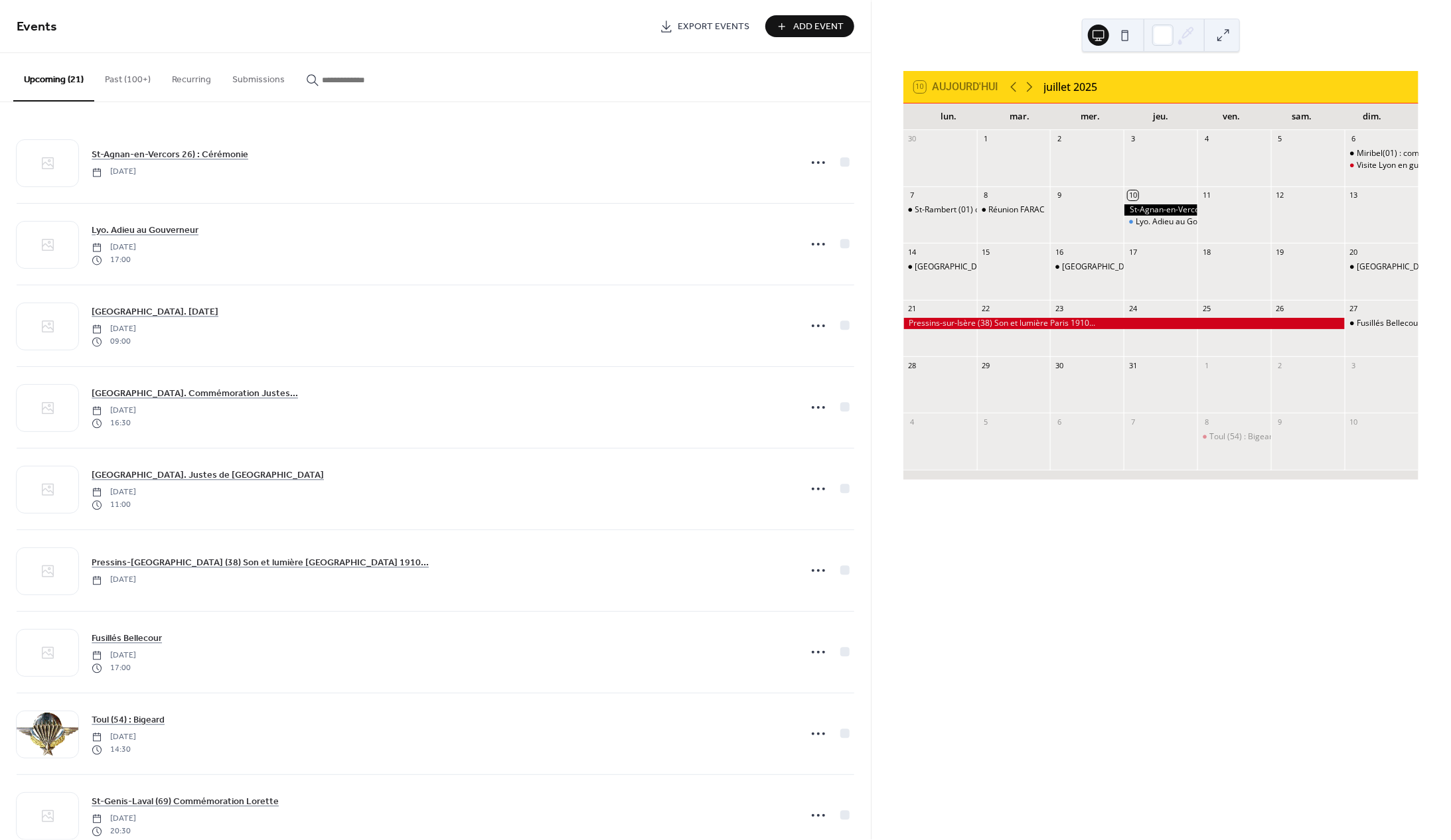 click on "Past  (100+)" at bounding box center [127, 76] 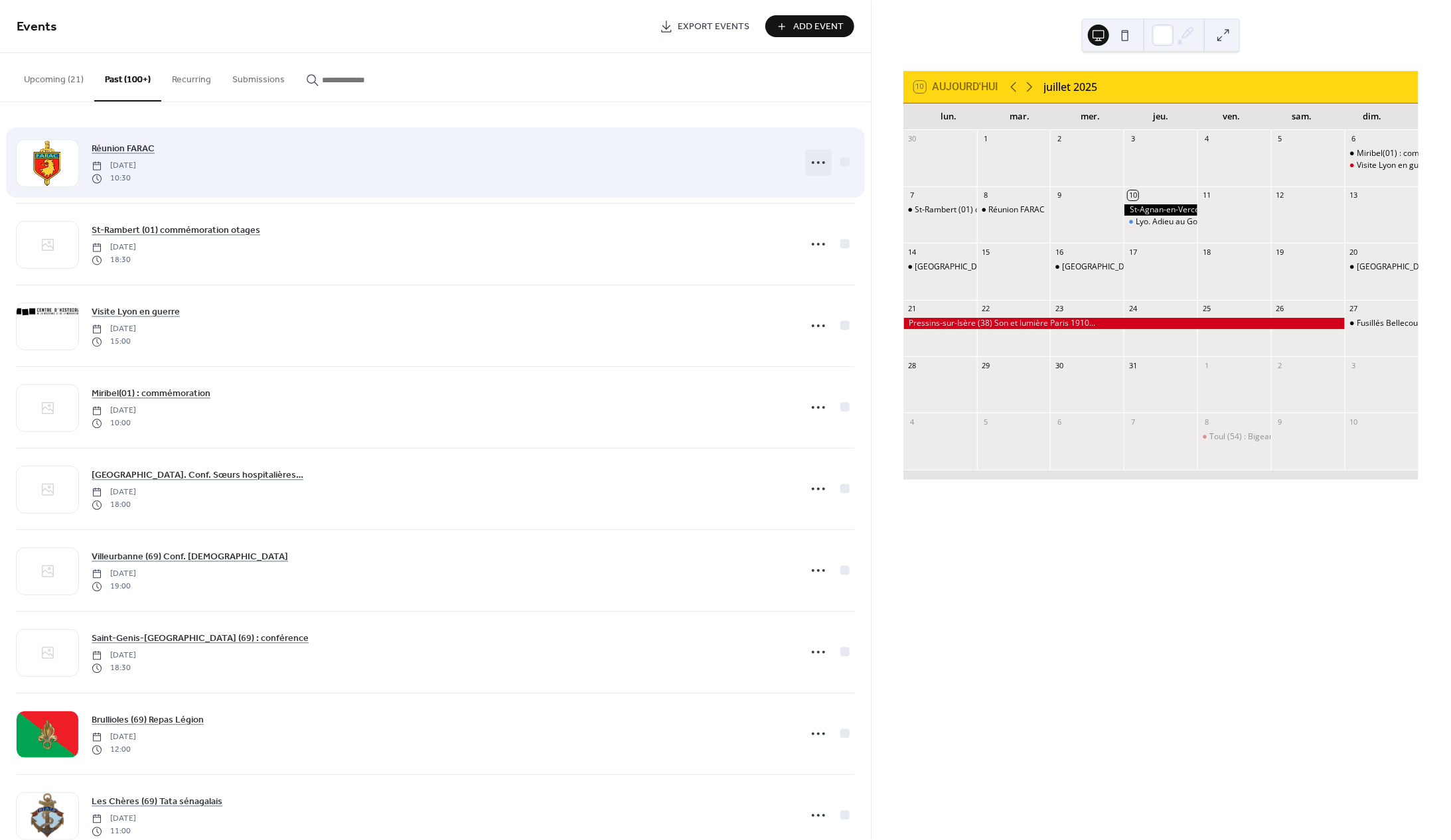 click 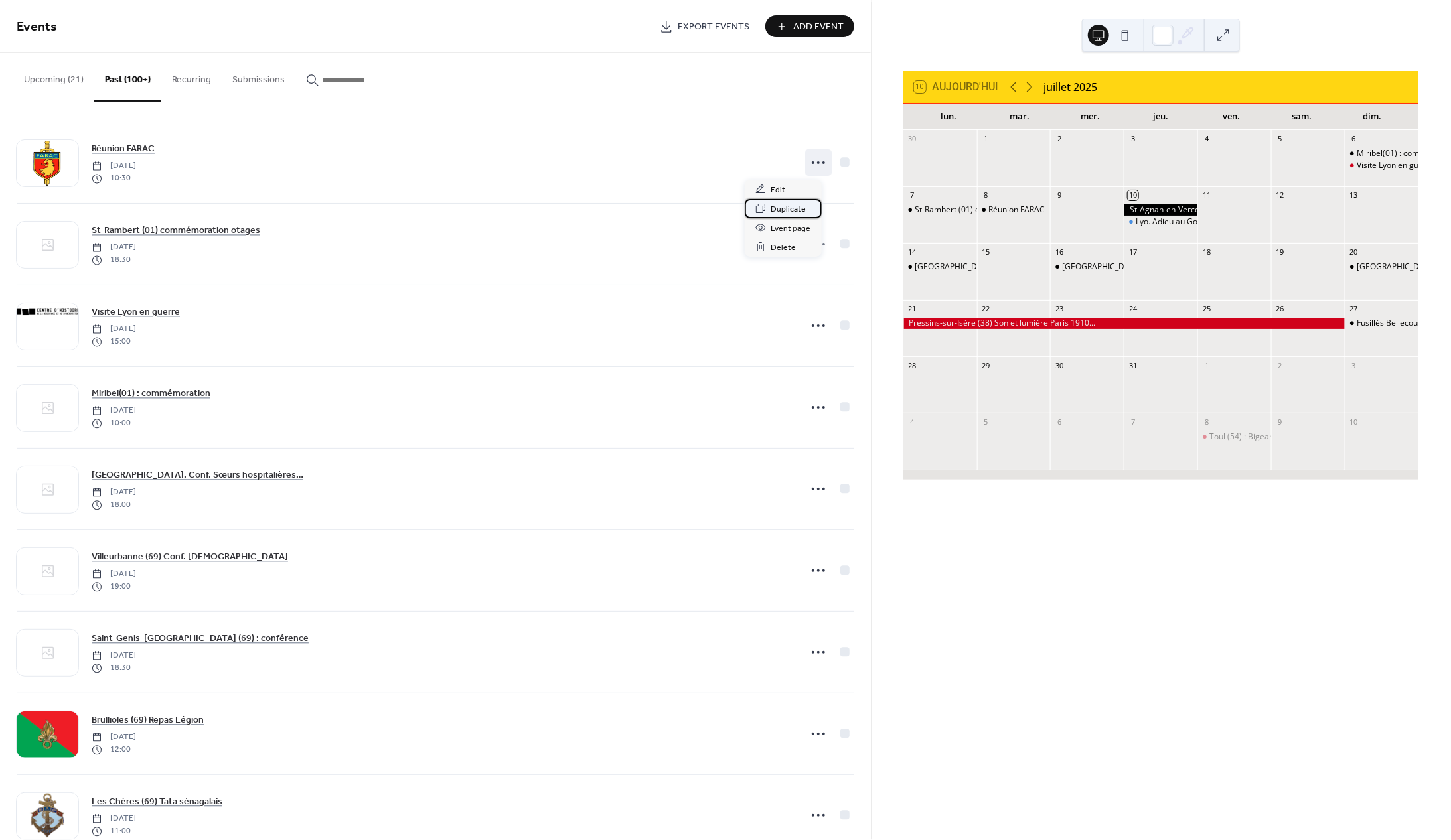 click on "Duplicate" at bounding box center (789, 209) 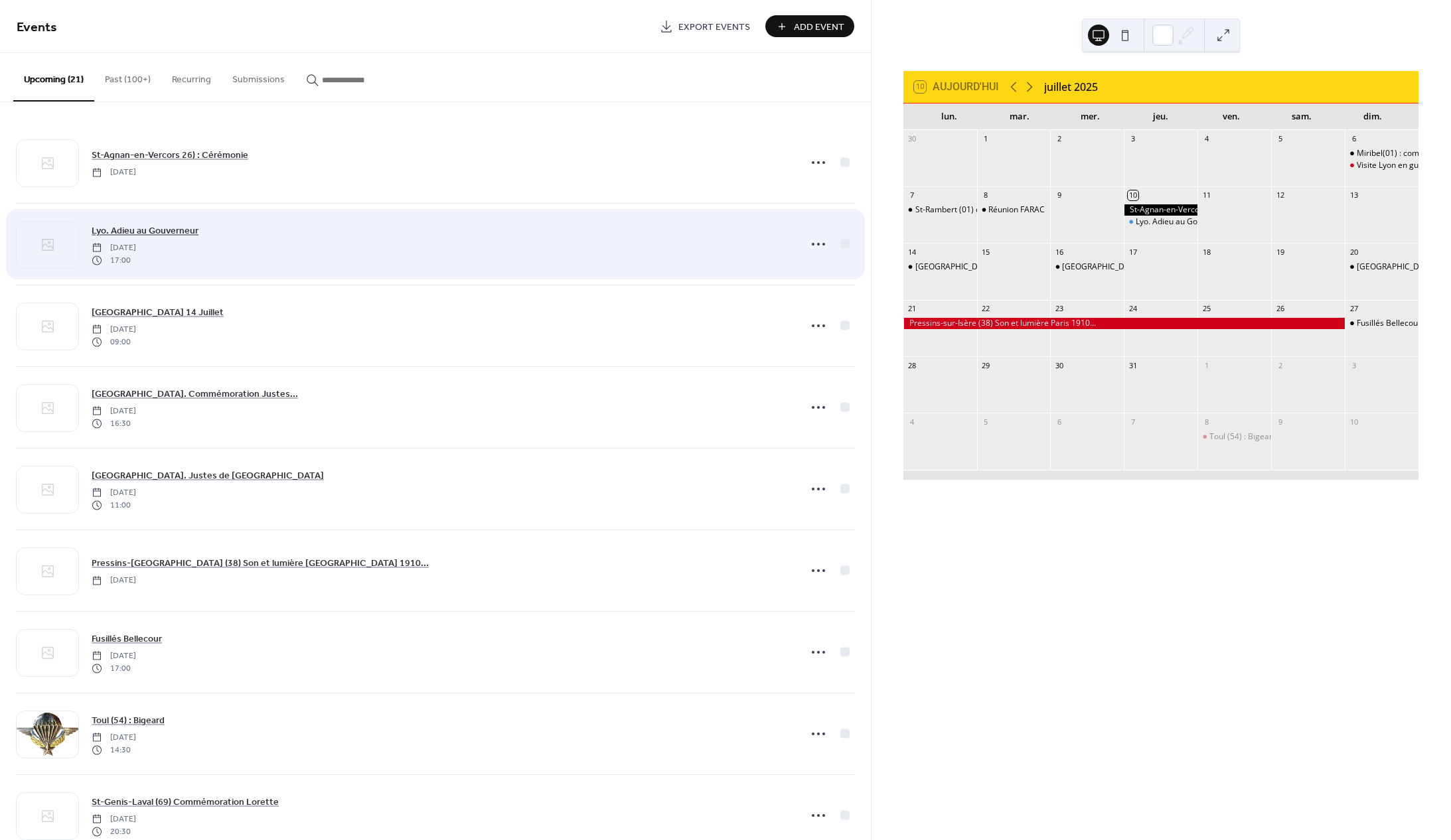 scroll, scrollTop: 0, scrollLeft: 0, axis: both 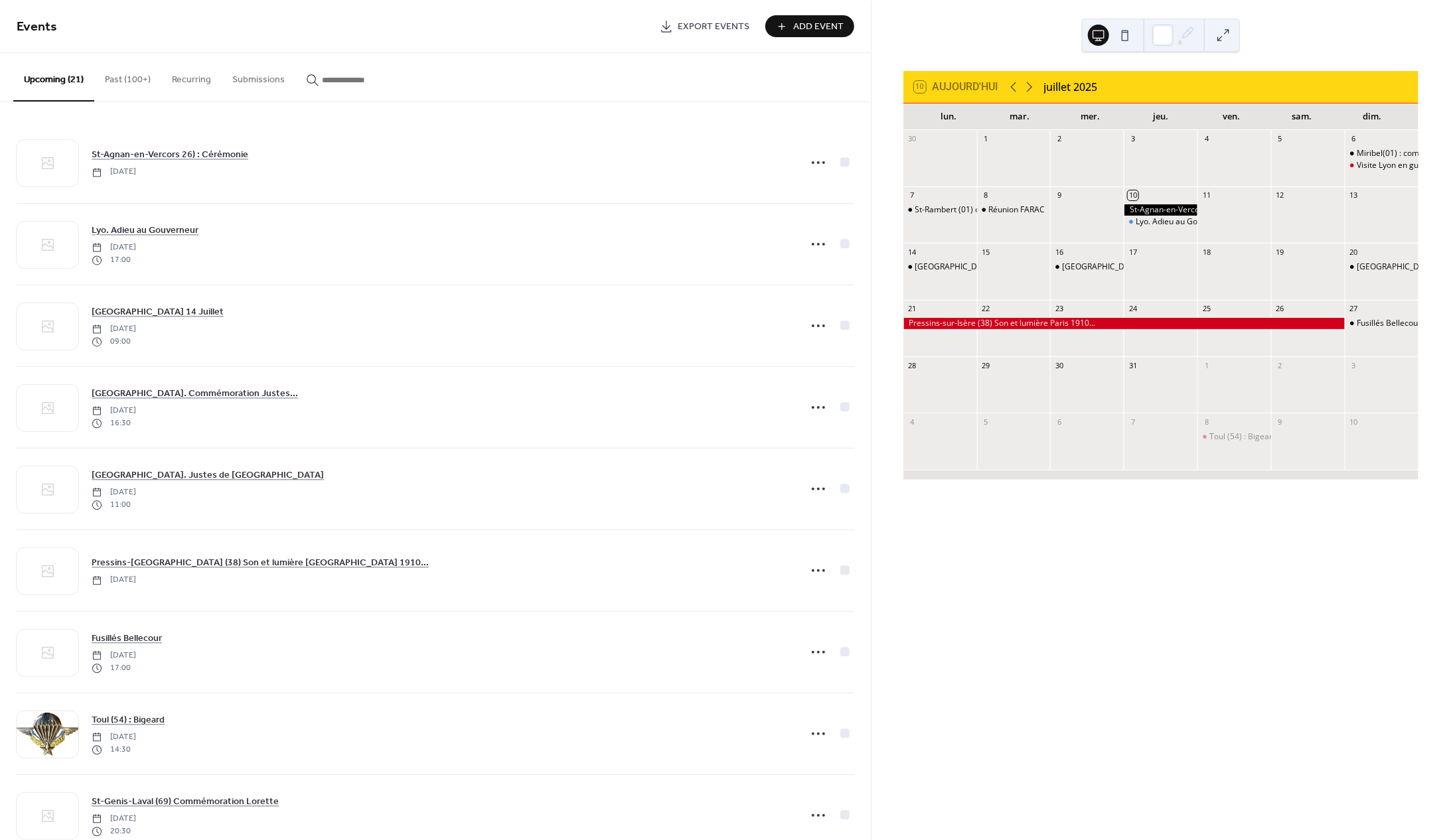 click on "Past  (100+)" at bounding box center [127, 76] 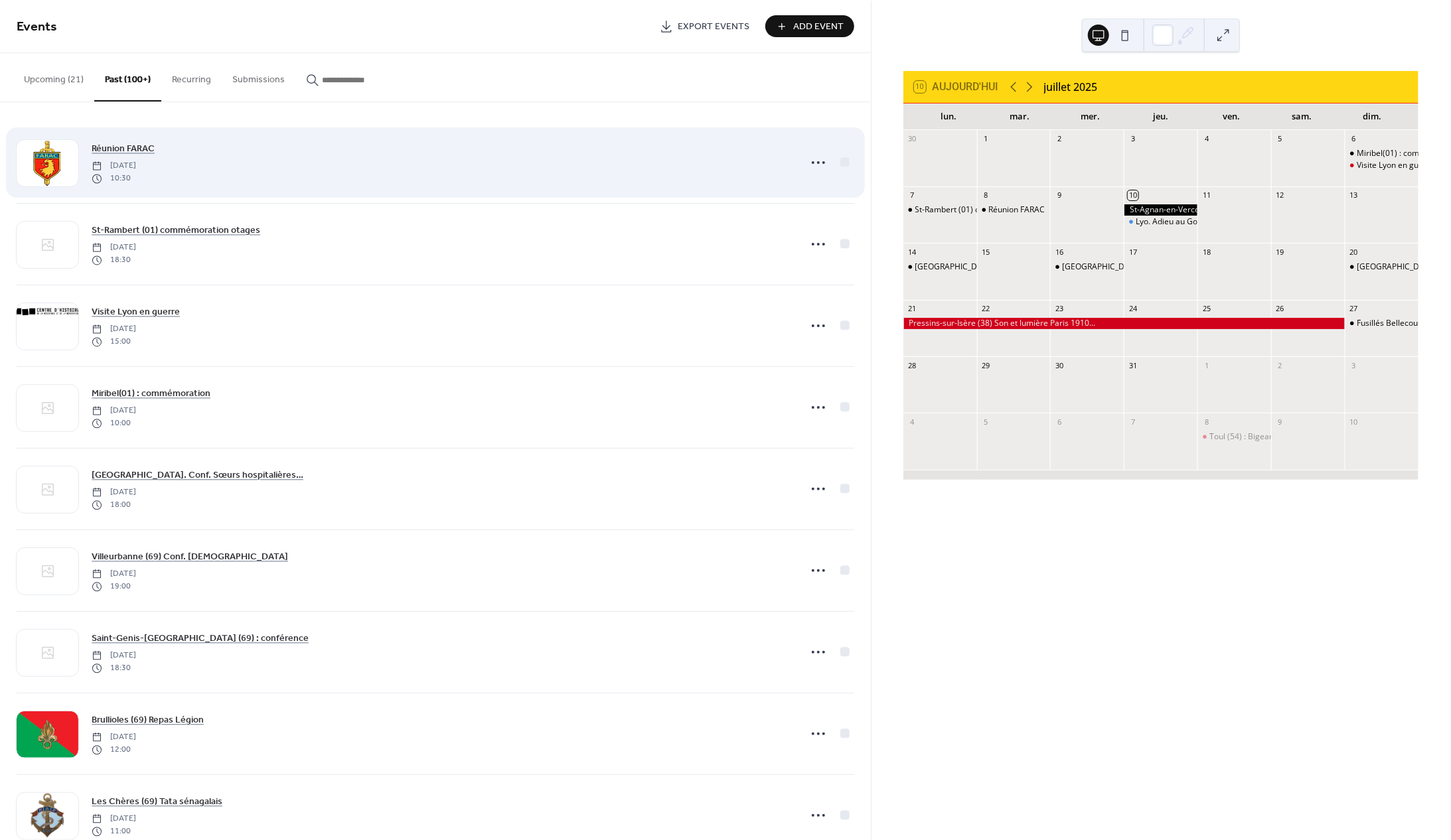 click on "[DATE]" at bounding box center (114, 167) 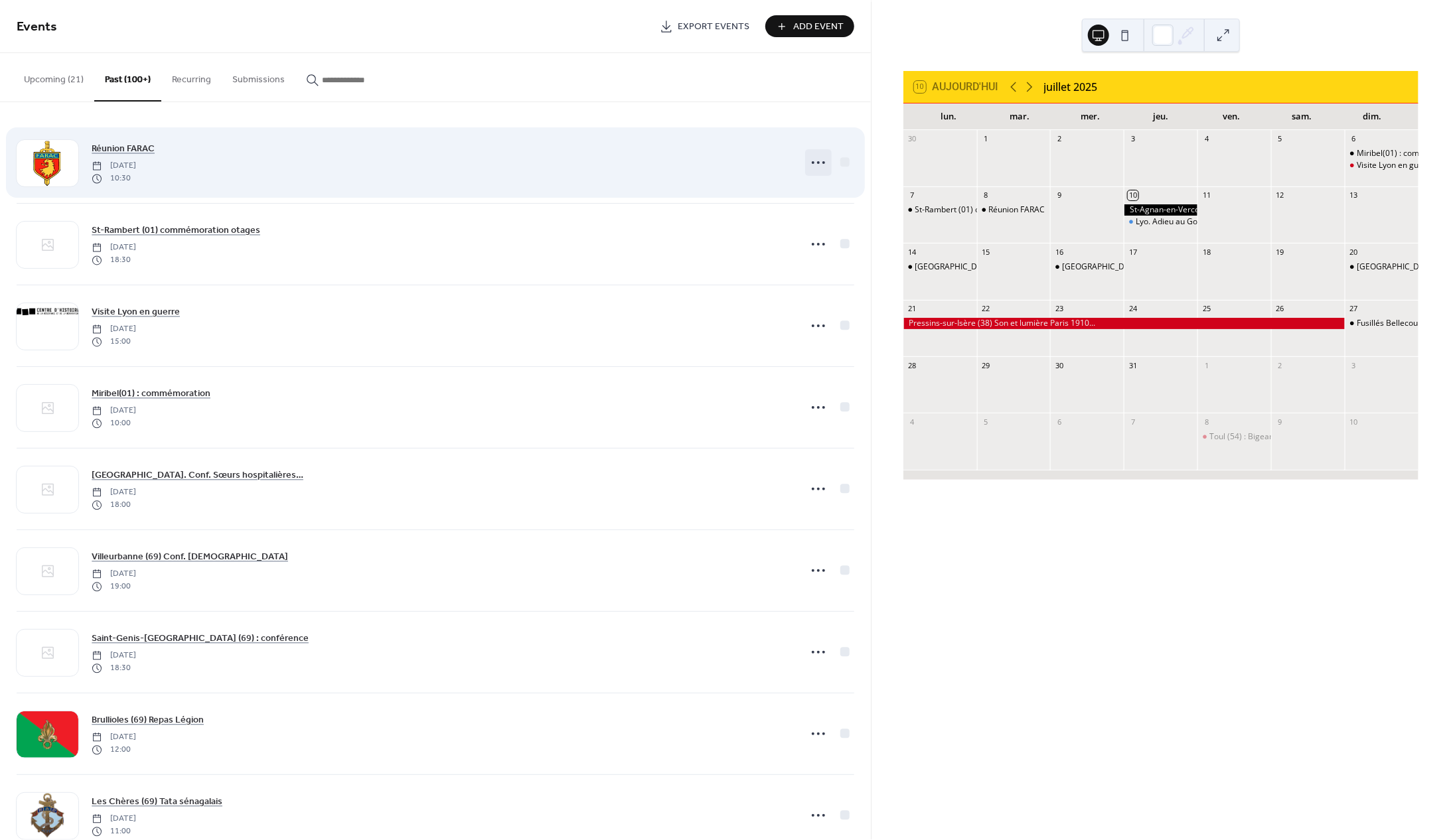 click 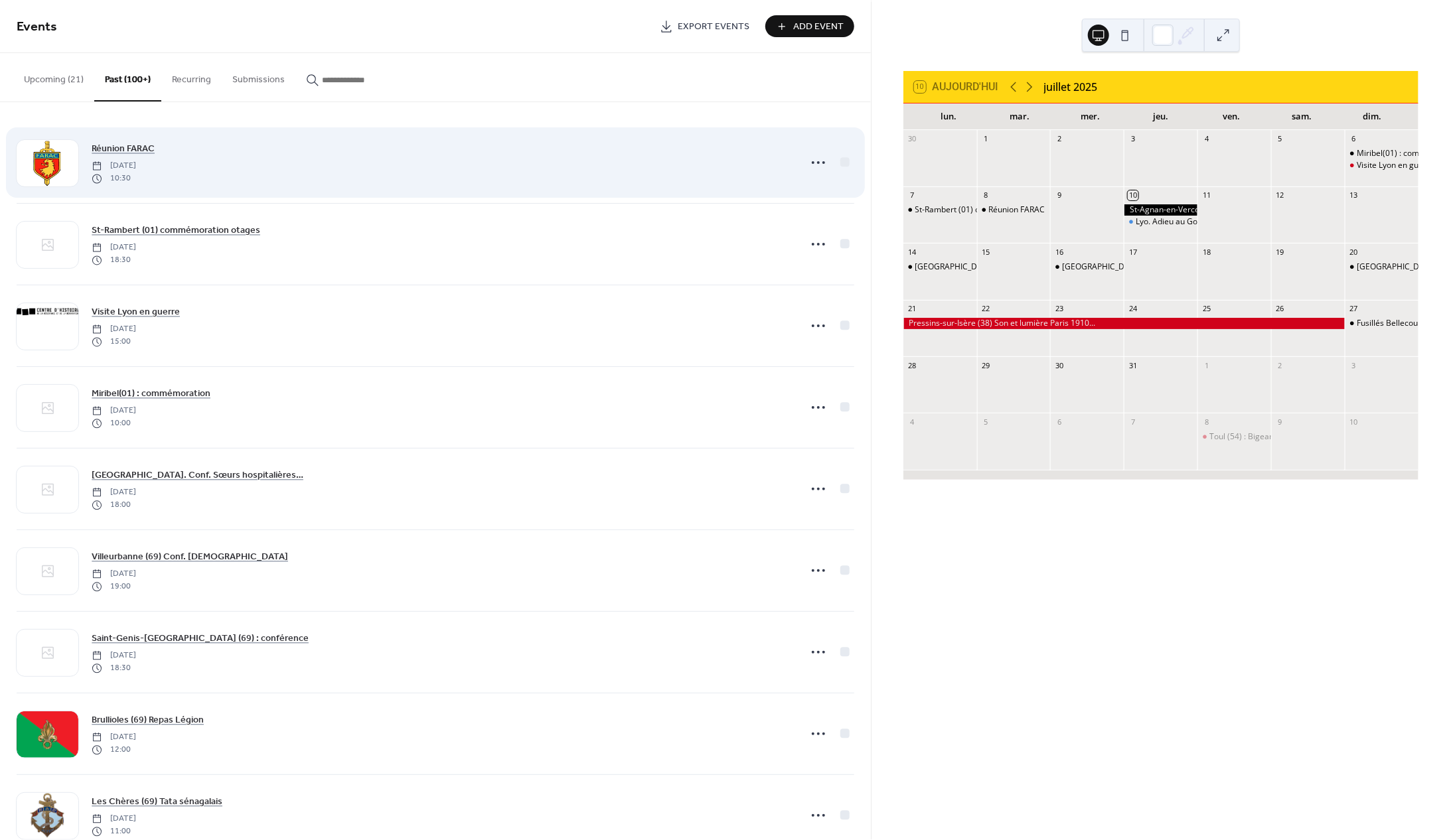 click on "Réunion FARAC Tuesday, July 8, 2025 10:30" at bounding box center [441, 163] 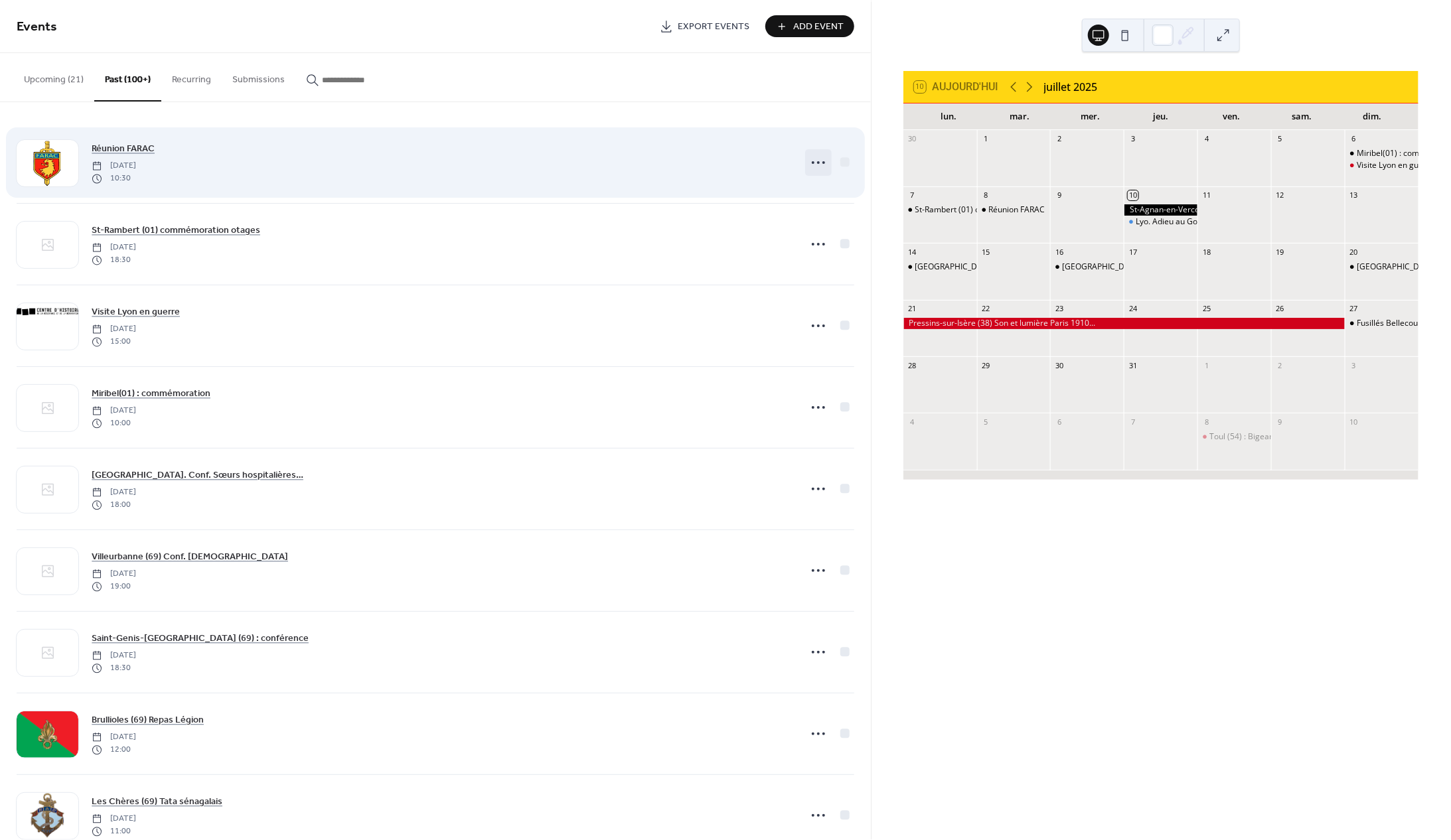 click 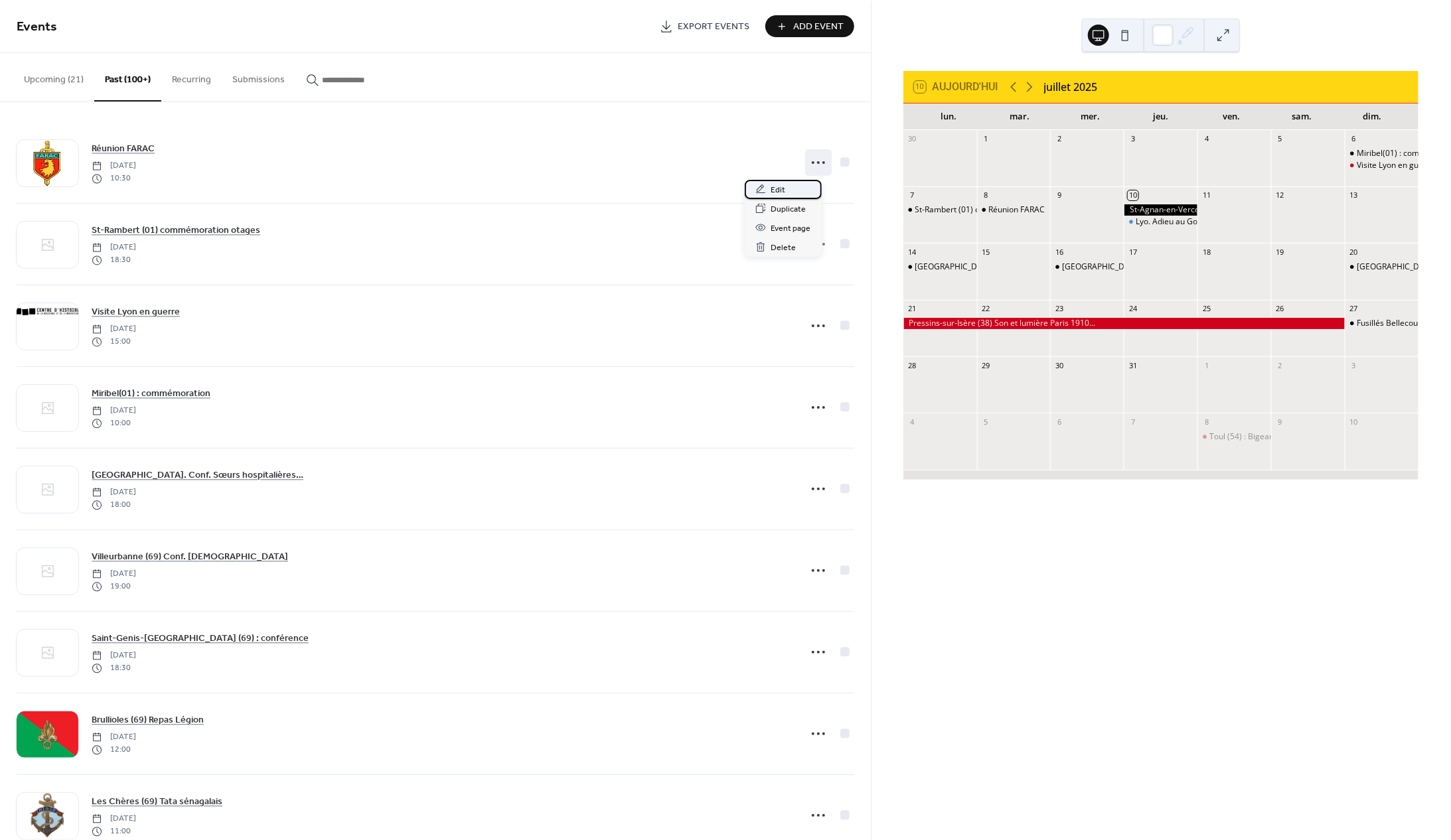 click on "Edit" at bounding box center [783, 189] 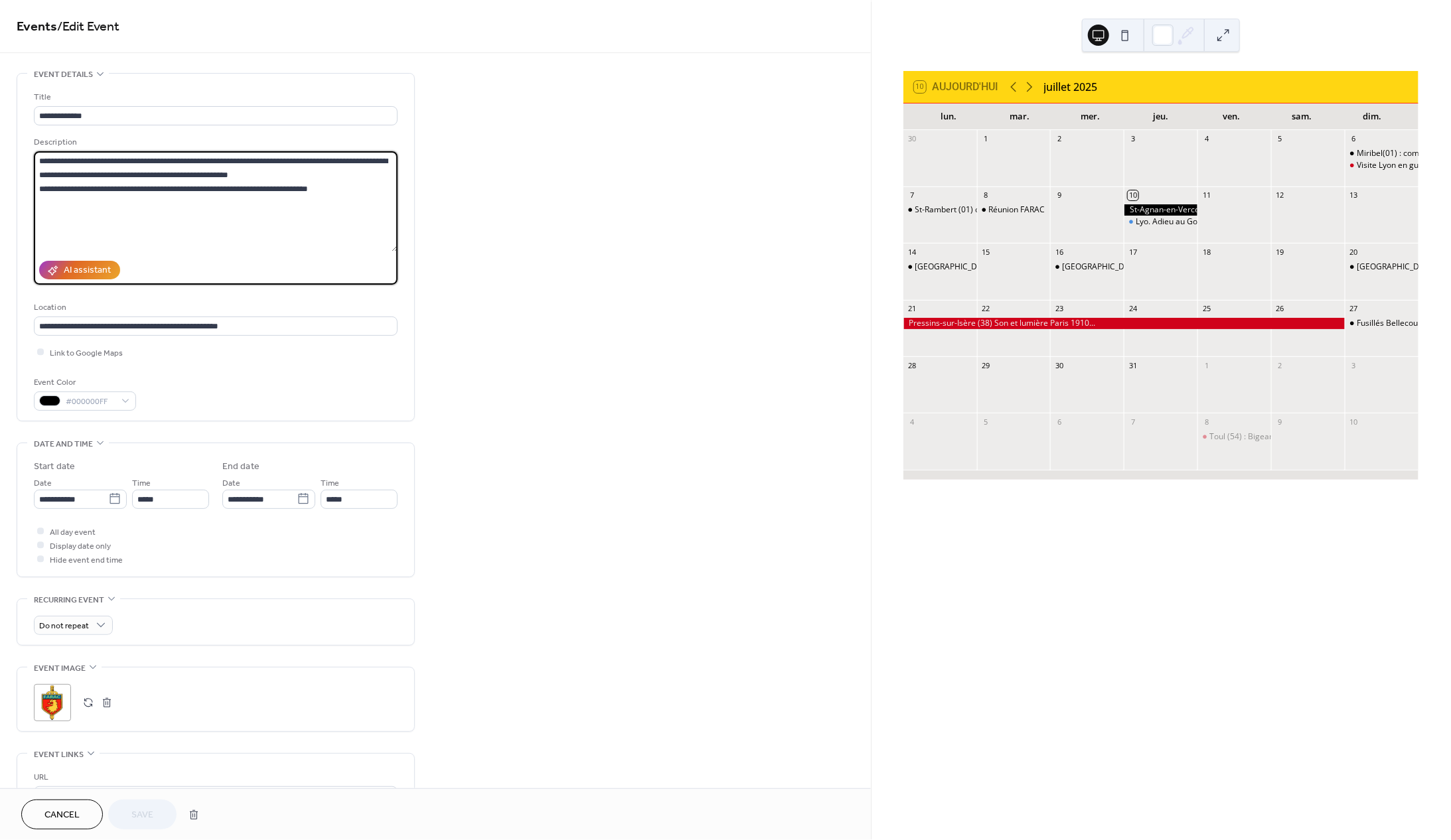 drag, startPoint x: 351, startPoint y: 188, endPoint x: -13, endPoint y: 167, distance: 364.6053 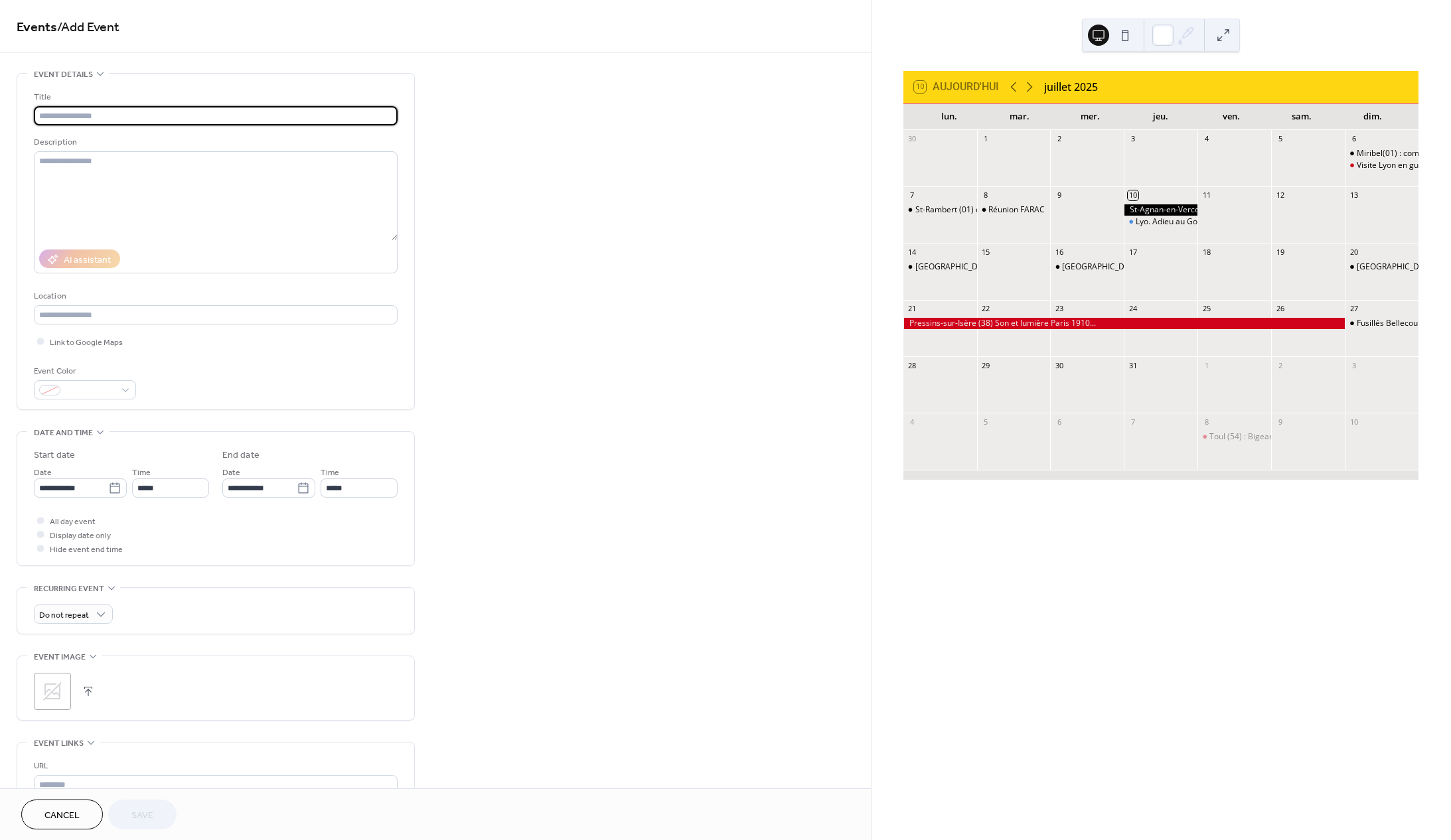 scroll, scrollTop: 0, scrollLeft: 0, axis: both 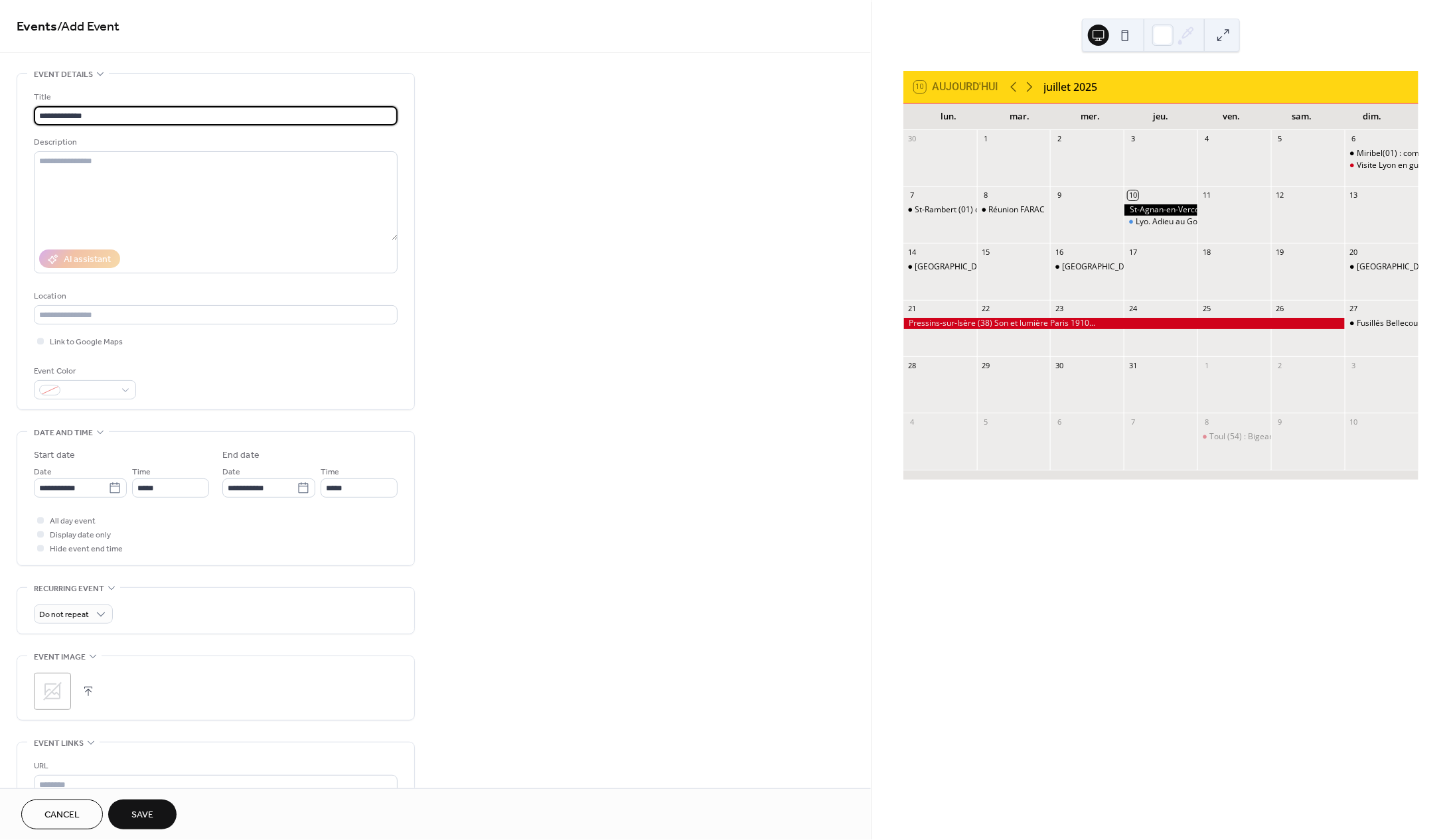 click on "**********" at bounding box center [216, 115] 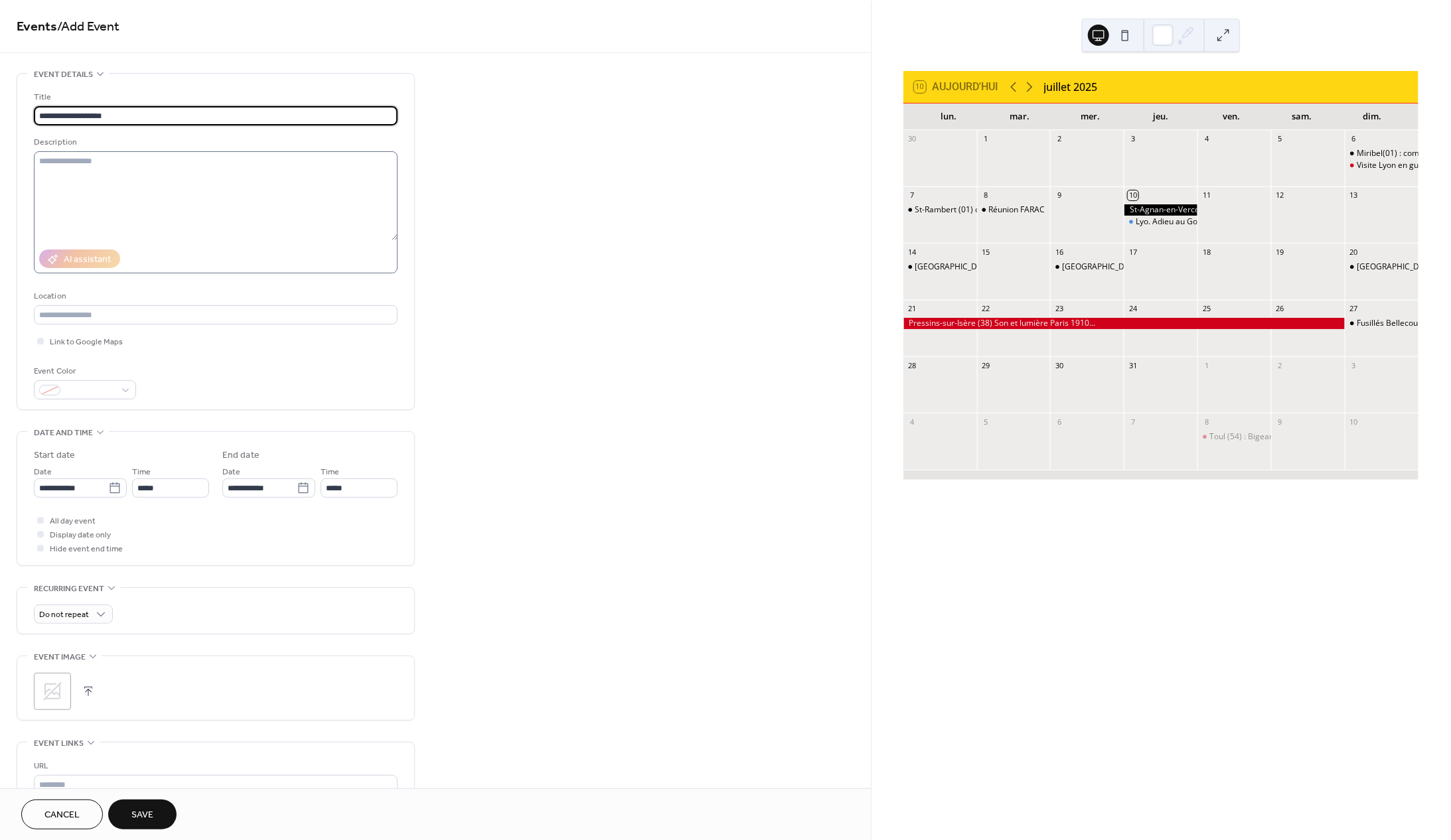type on "**********" 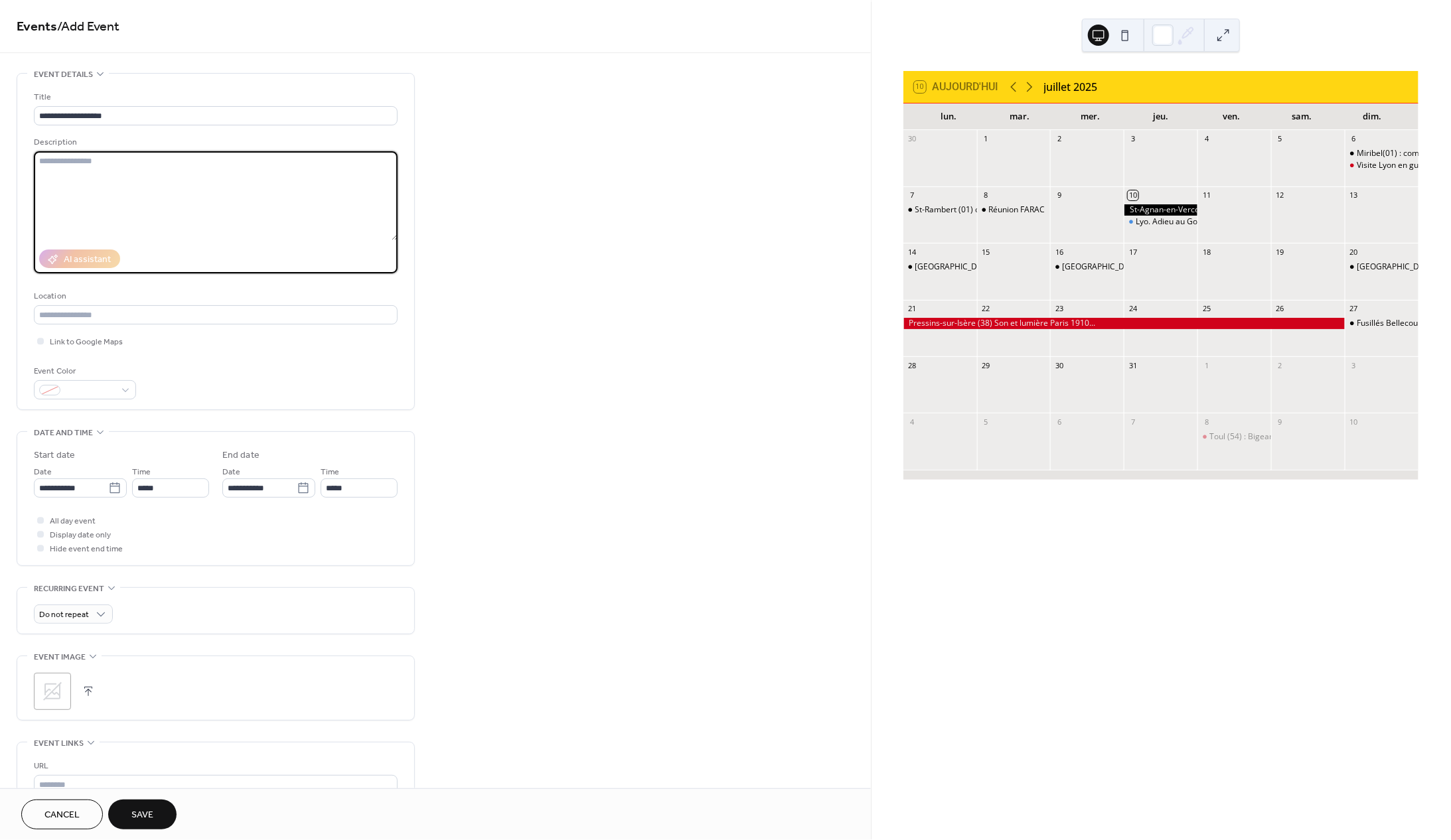 click at bounding box center (216, 196) 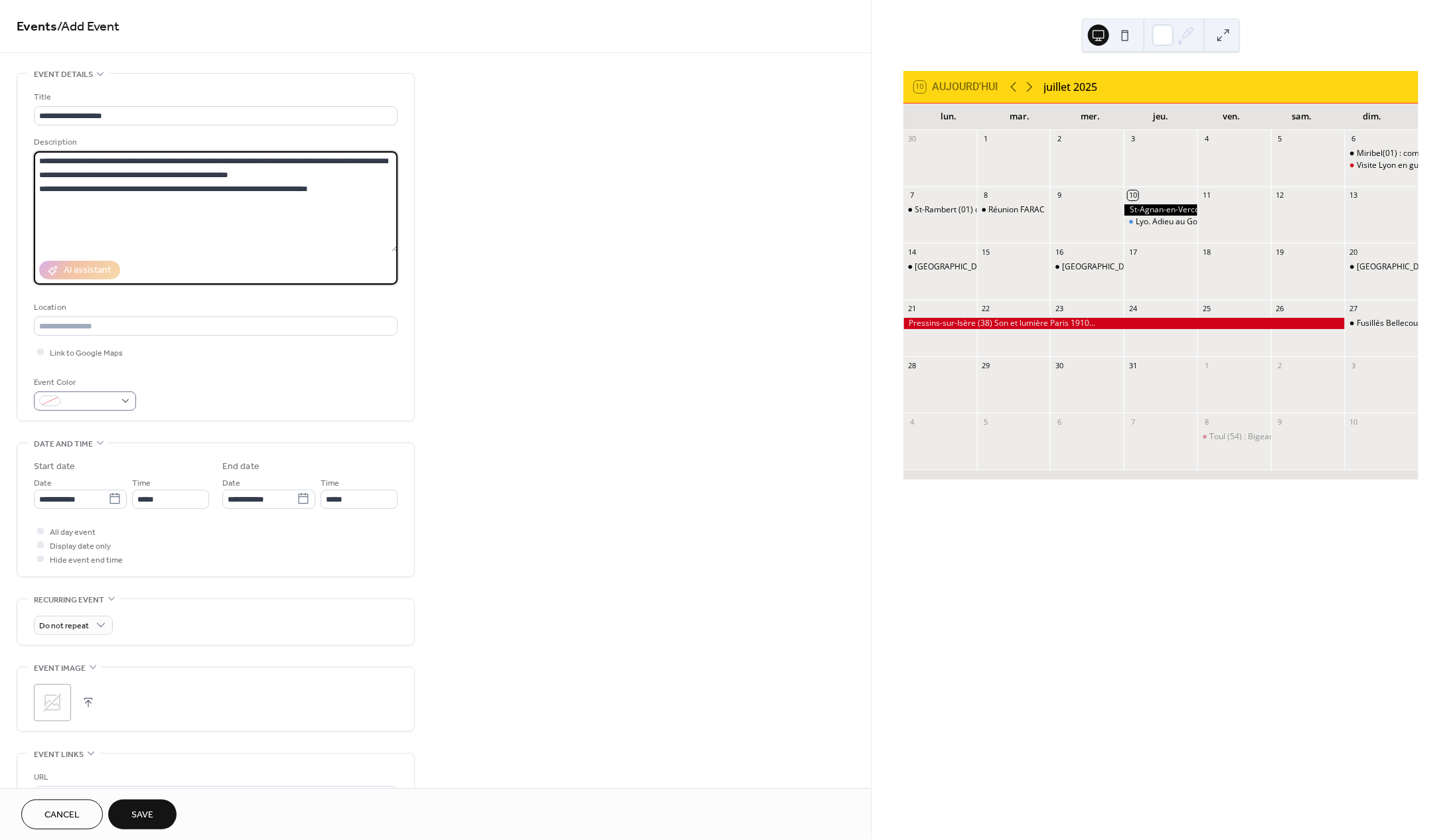 type on "**********" 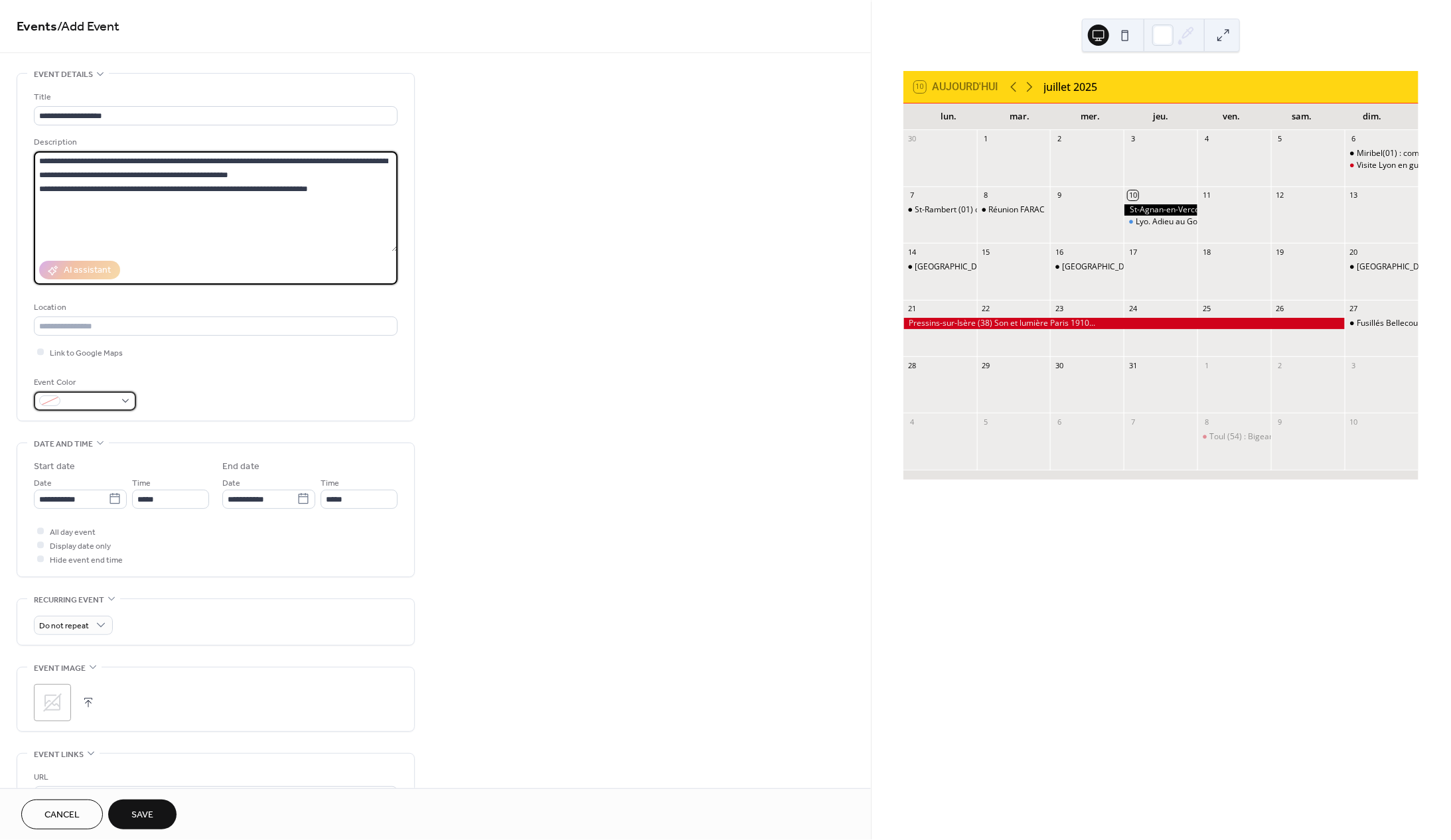 click at bounding box center (85, 401) 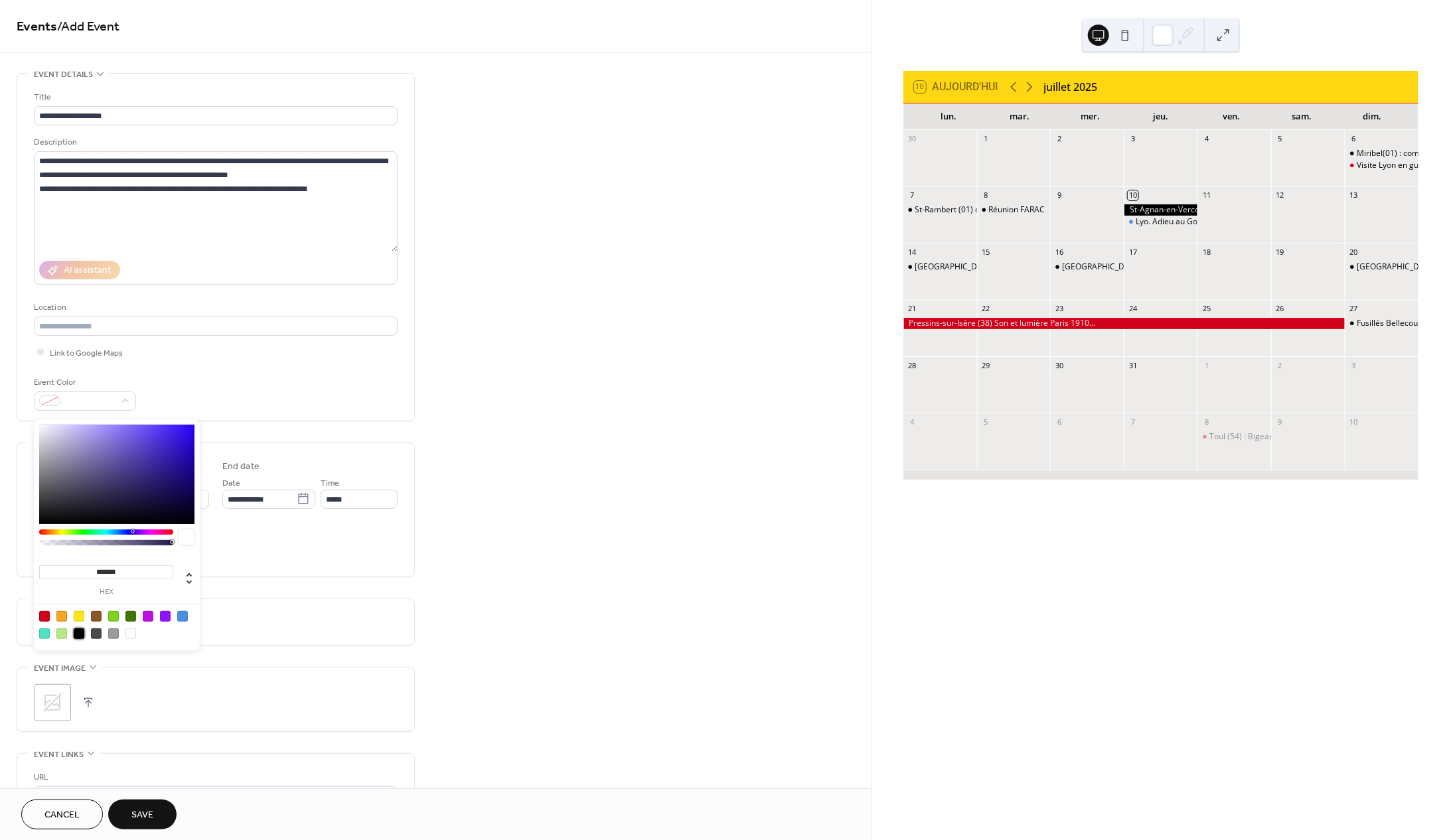 drag, startPoint x: 80, startPoint y: 636, endPoint x: 63, endPoint y: 616, distance: 26.248809 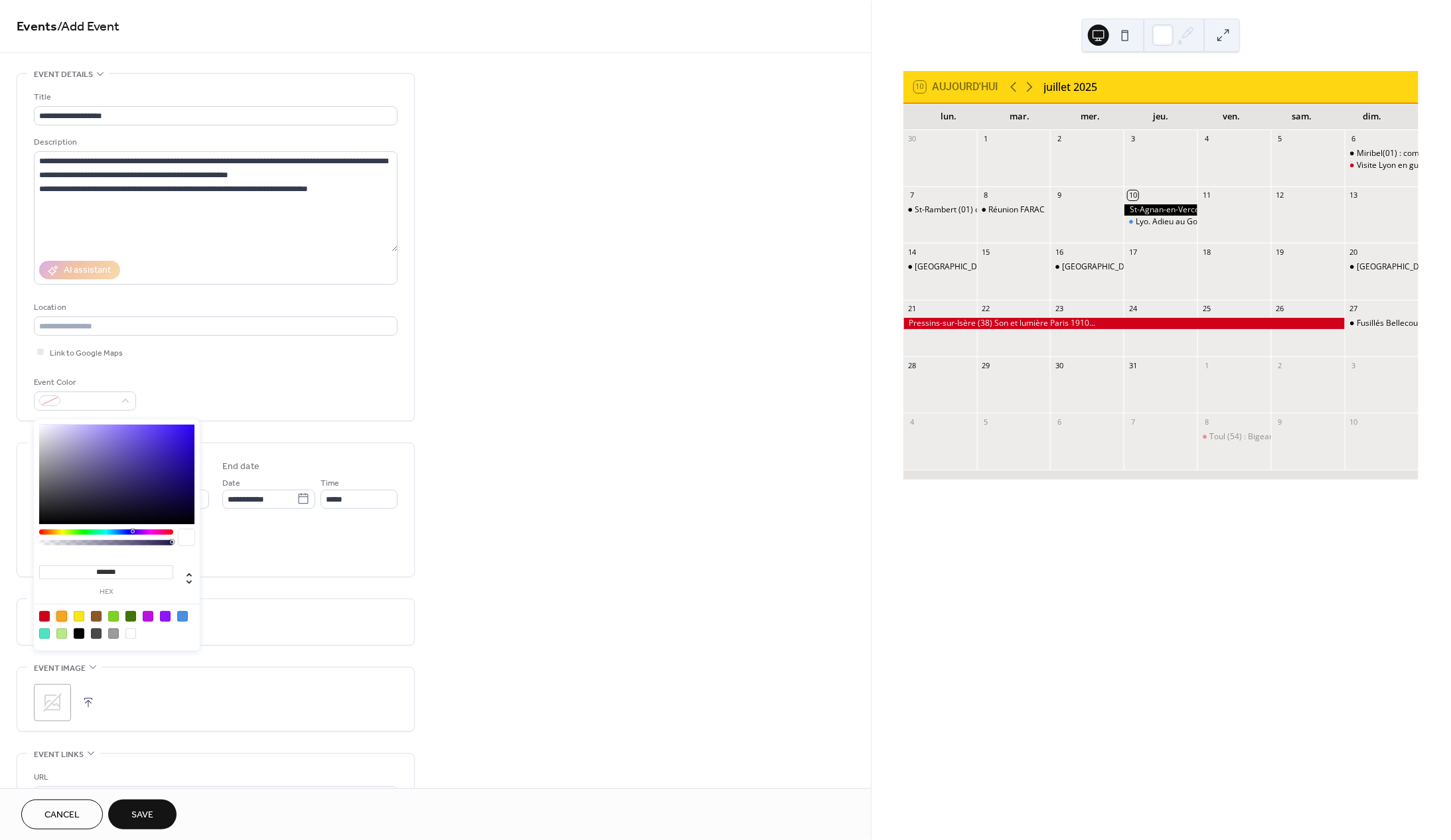 click at bounding box center (62, 616) 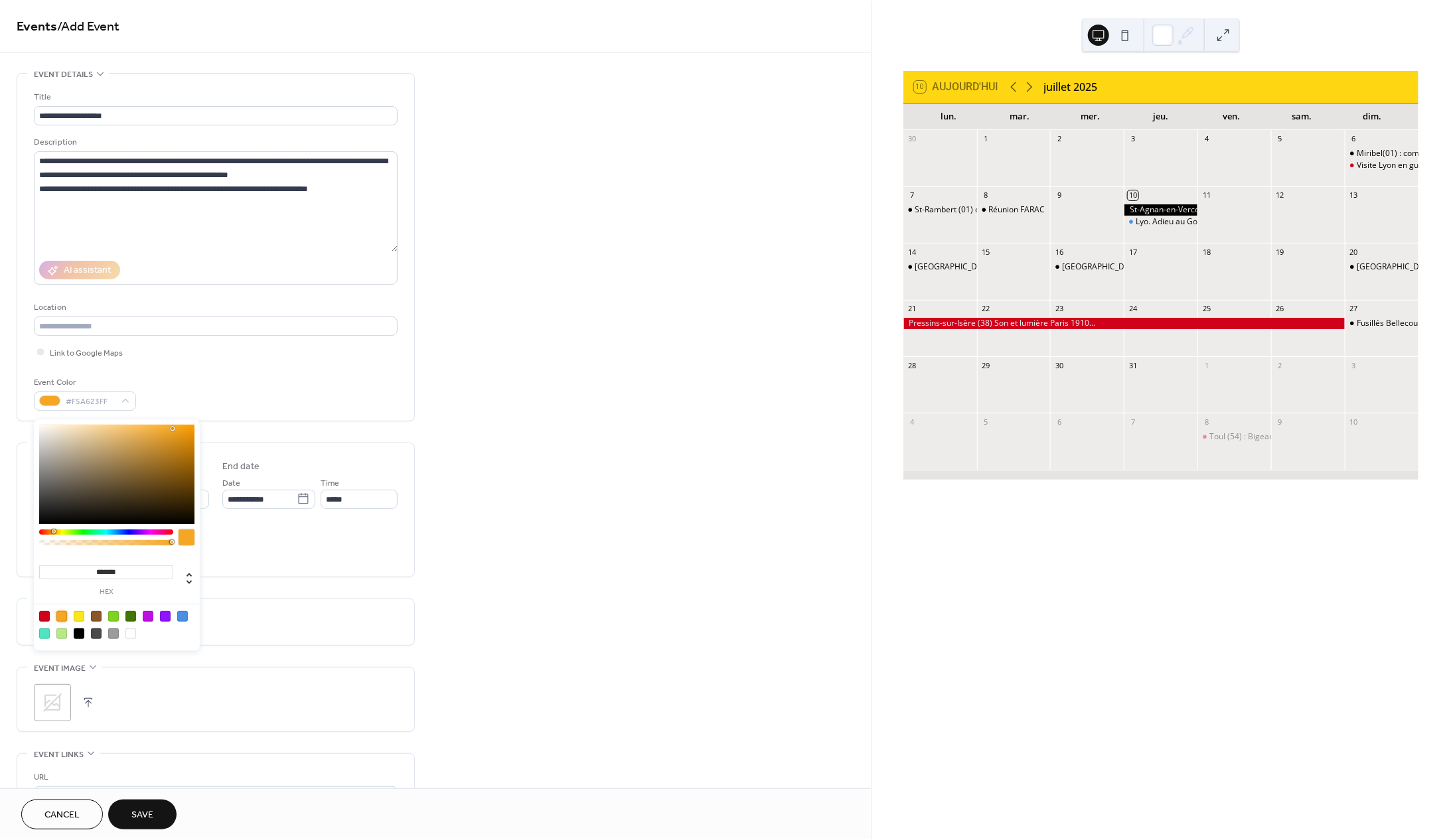 click on "Event Color #F5A623FF" at bounding box center [216, 393] 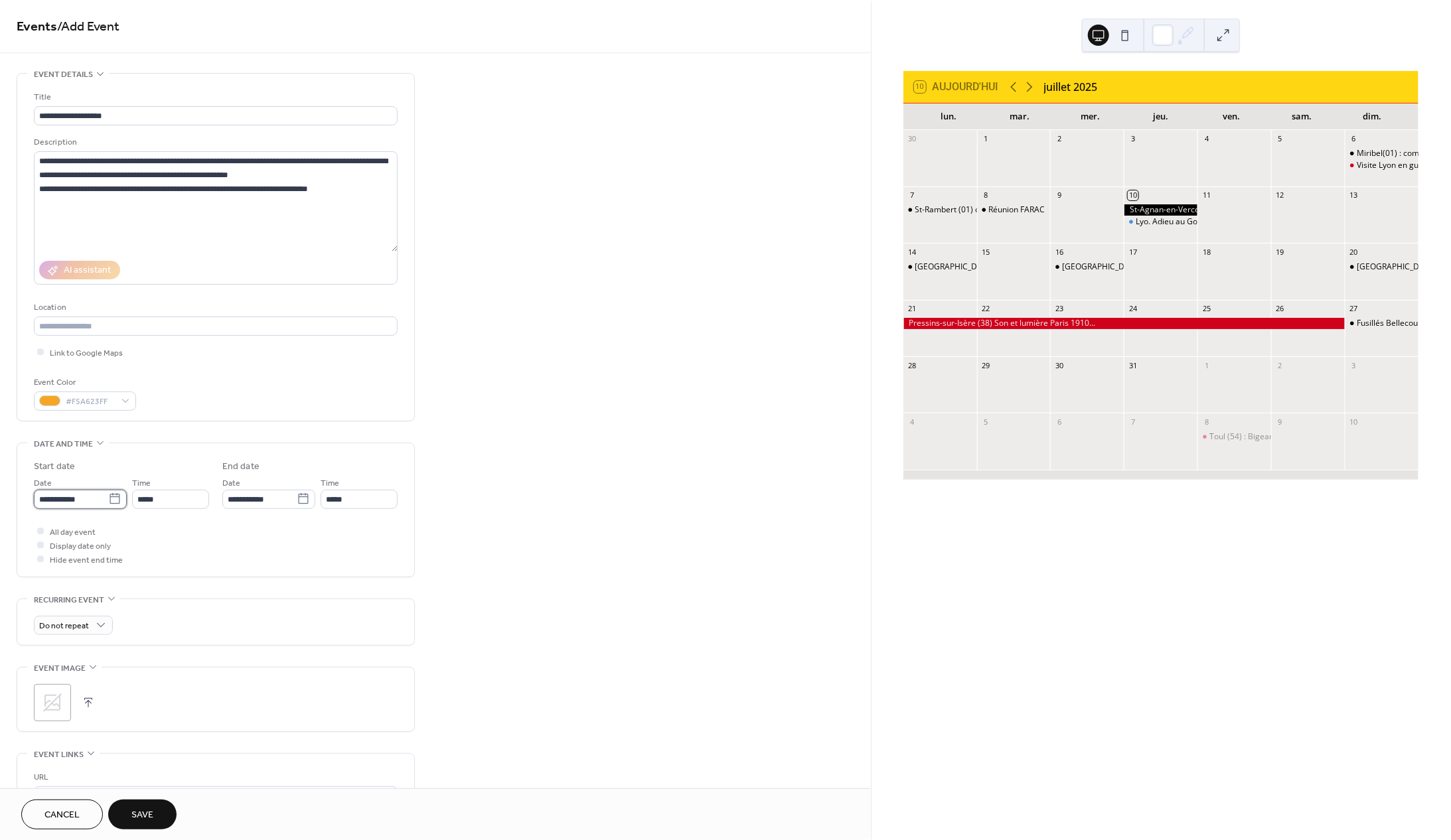 click on "**********" at bounding box center (71, 499) 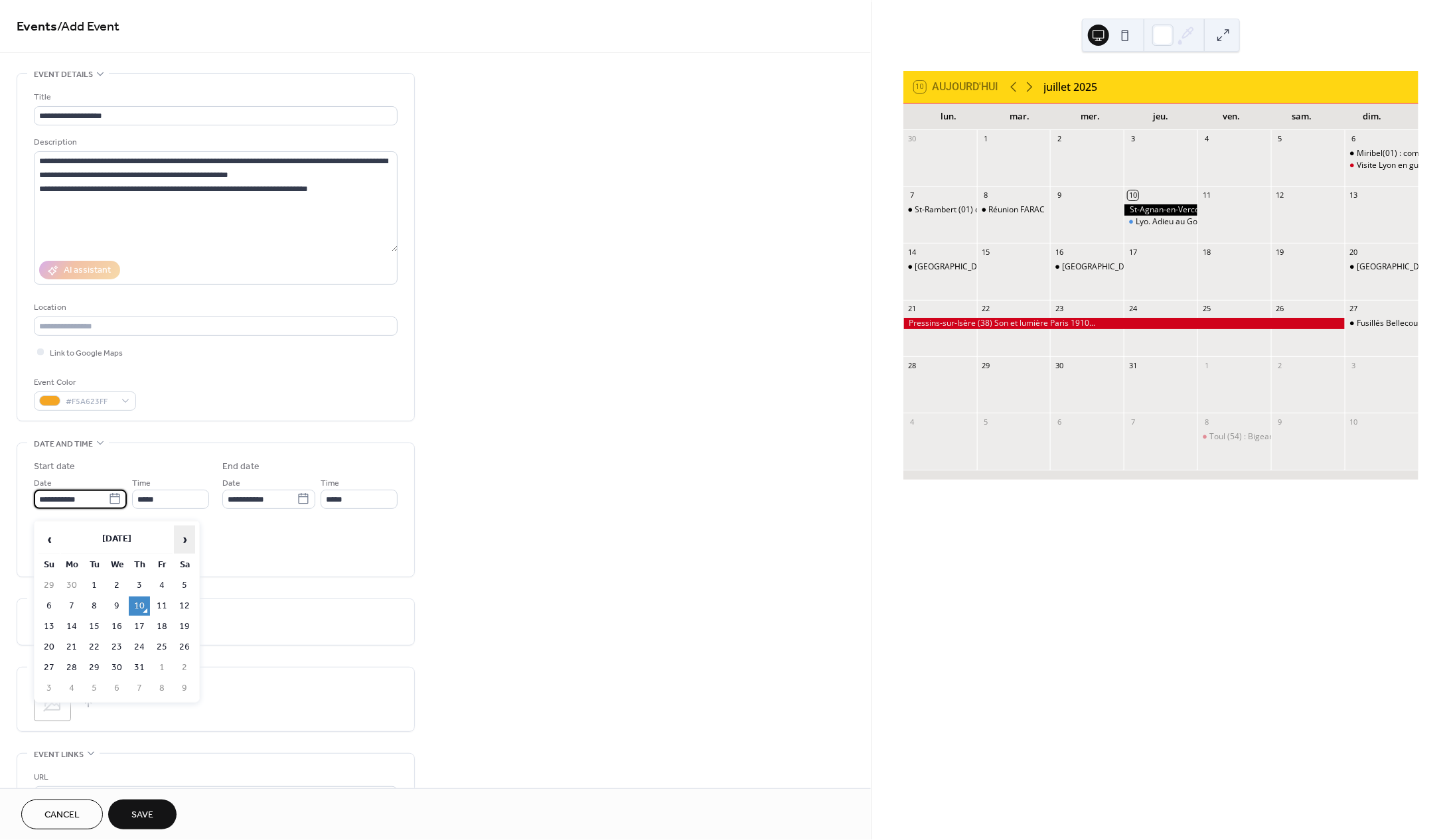 click on "›" at bounding box center (185, 539) 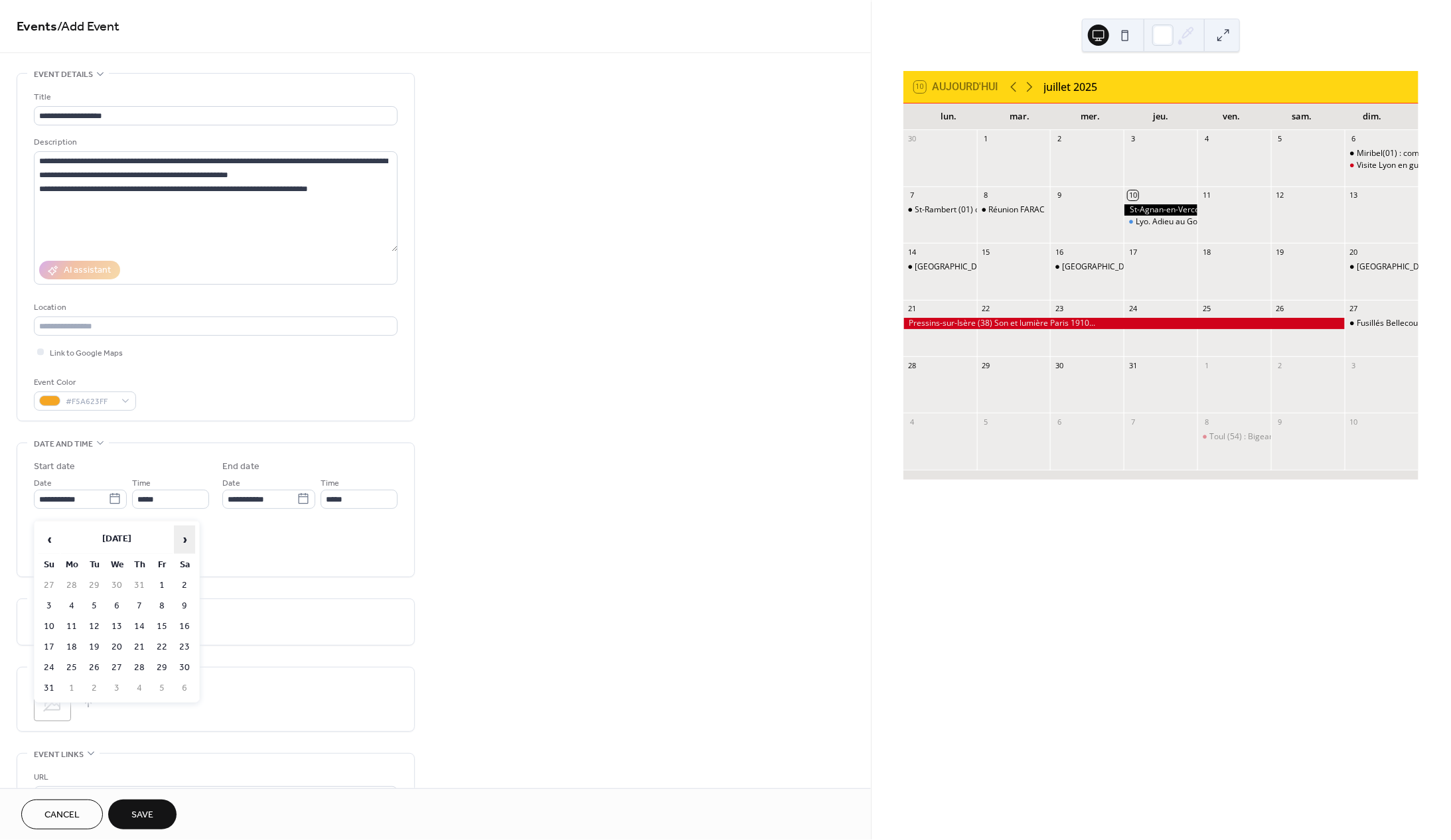 click on "›" at bounding box center (185, 539) 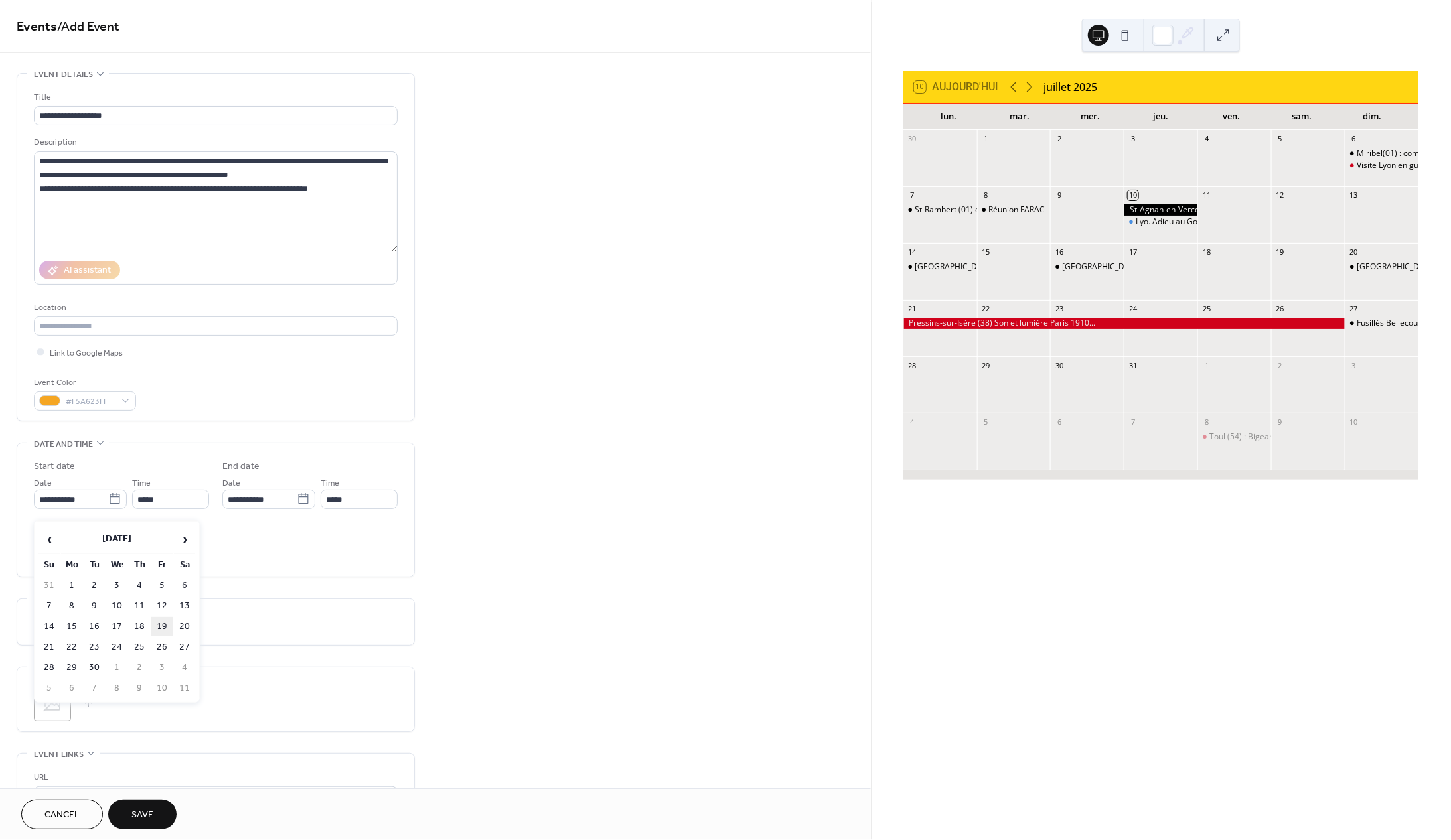 click on "19" at bounding box center [162, 626] 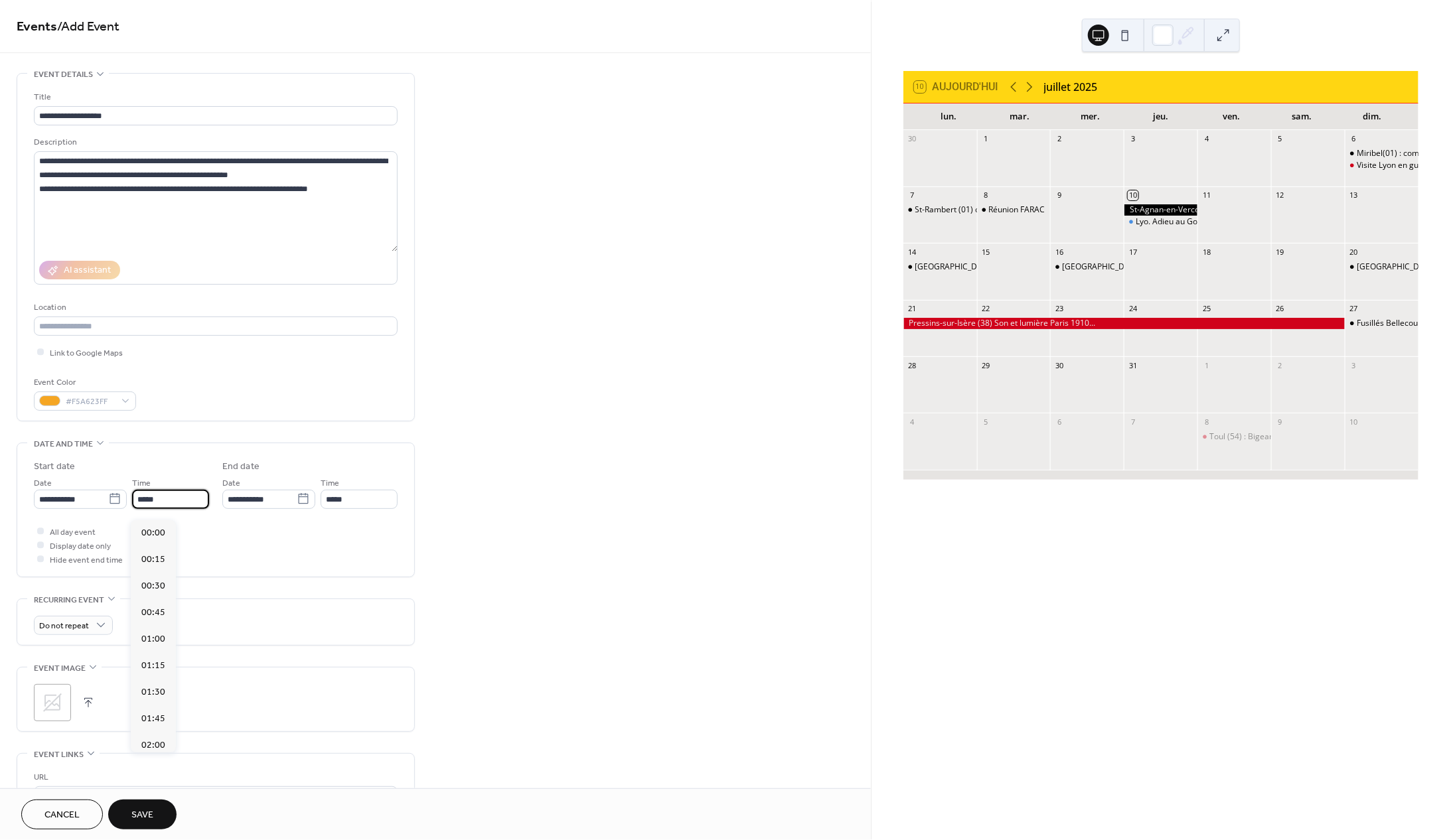 scroll, scrollTop: 1320, scrollLeft: 0, axis: vertical 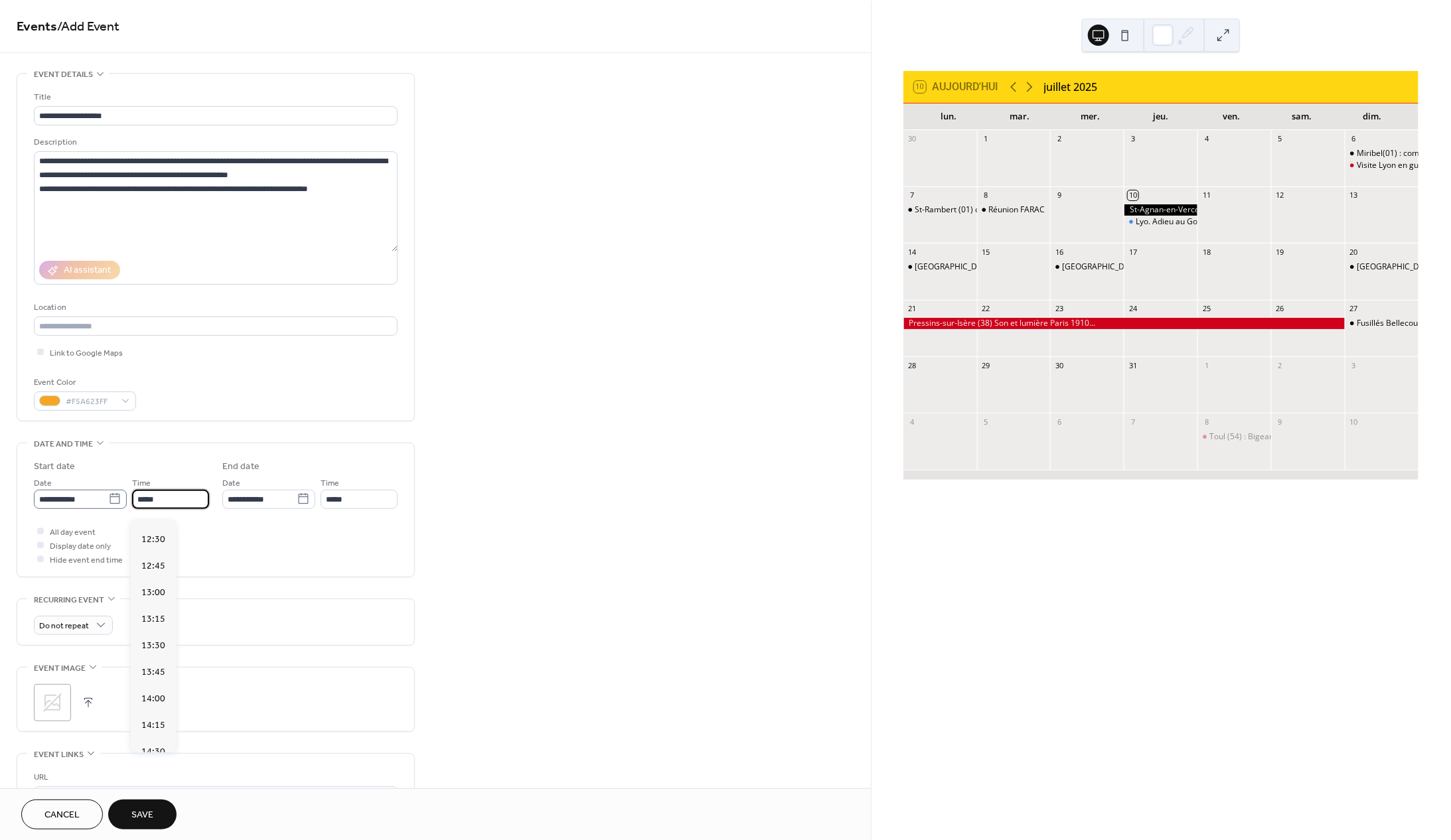 drag, startPoint x: 167, startPoint y: 504, endPoint x: 100, endPoint y: 506, distance: 67.02984 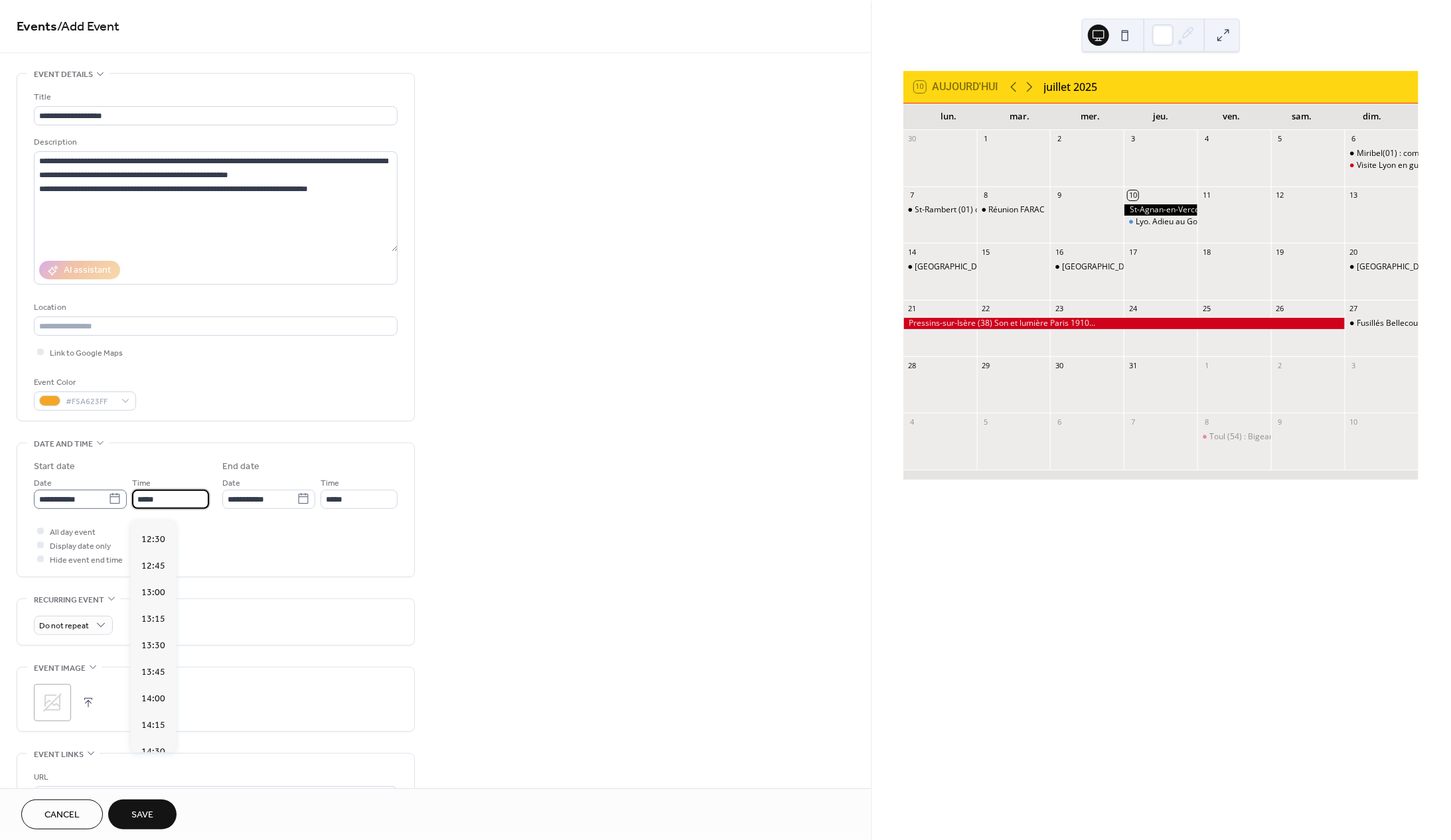 click on "*****" at bounding box center [171, 499] 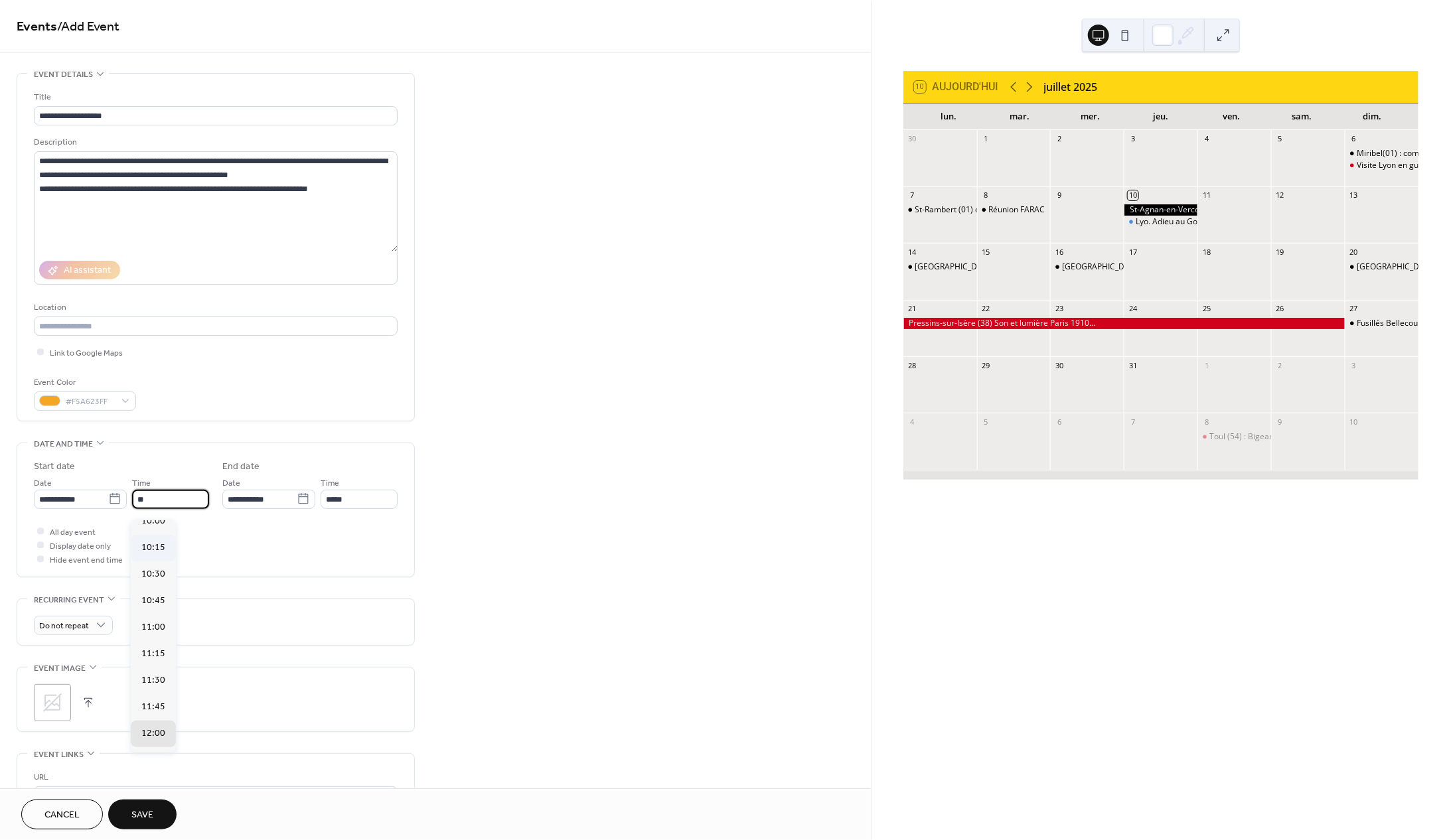 scroll, scrollTop: 1107, scrollLeft: 0, axis: vertical 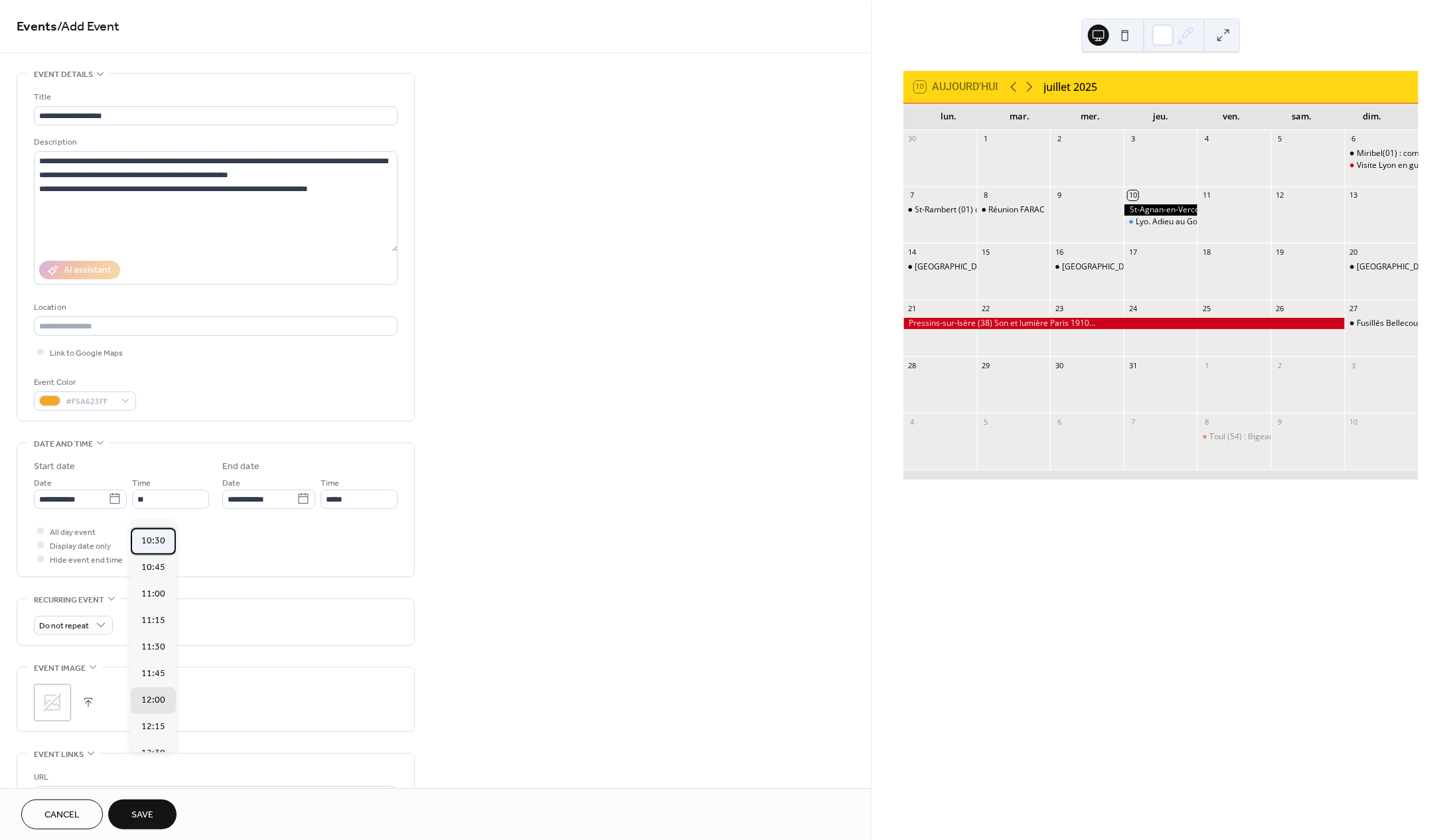 click on "10:30" at bounding box center [153, 541] 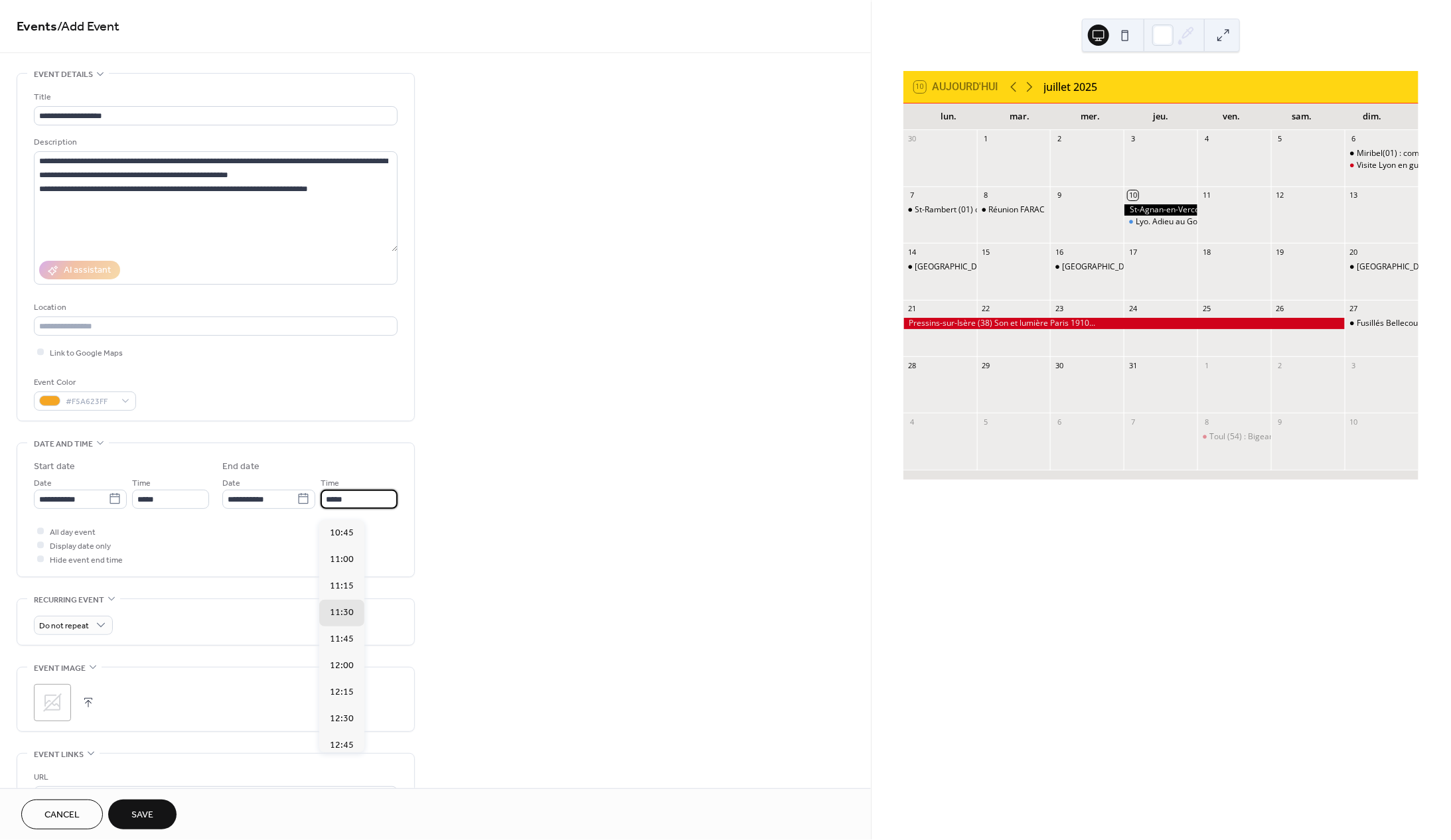 drag, startPoint x: 355, startPoint y: 503, endPoint x: 289, endPoint y: 503, distance: 66 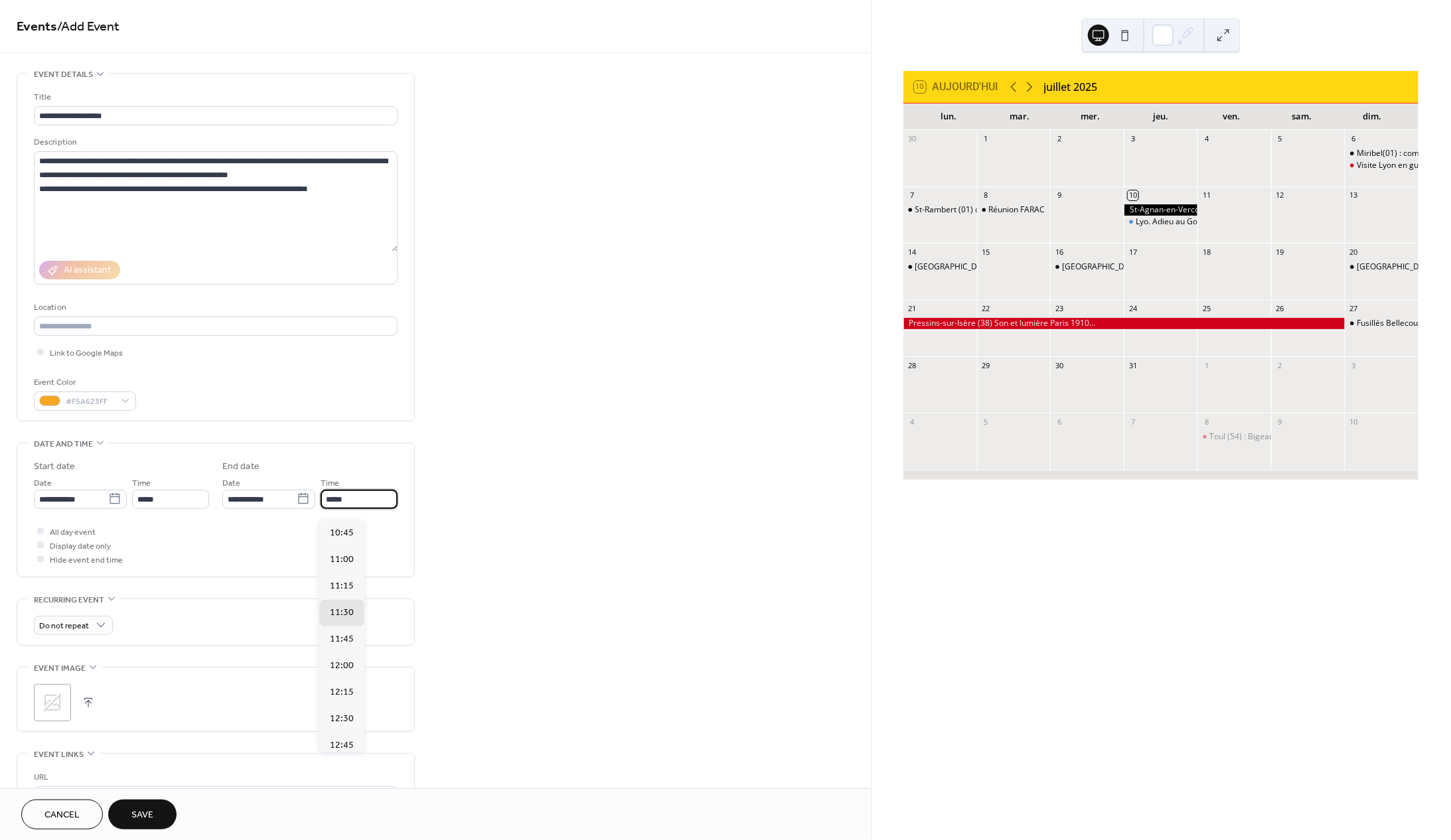 click on "*****" at bounding box center (359, 499) 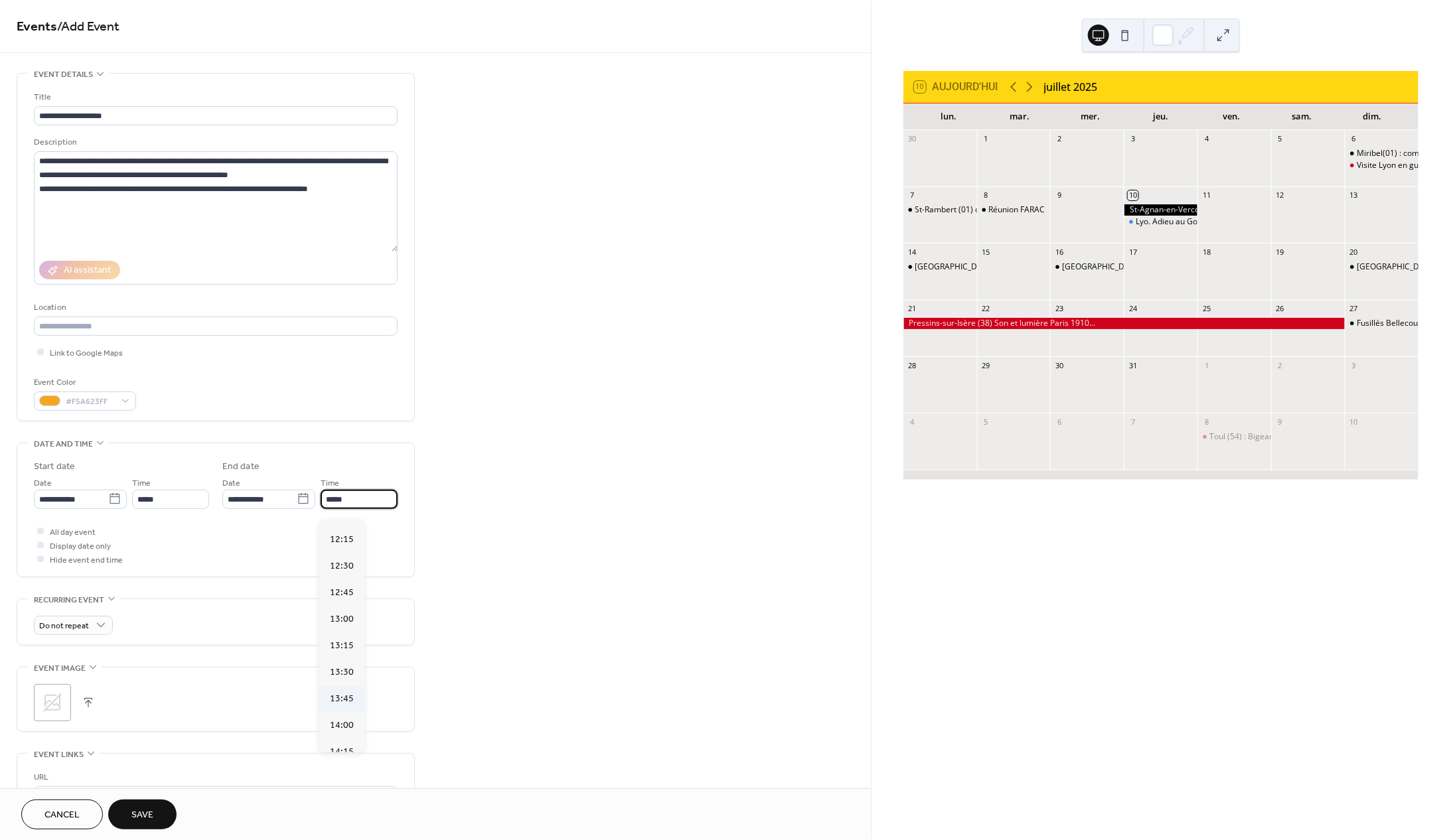 scroll, scrollTop: 154, scrollLeft: 0, axis: vertical 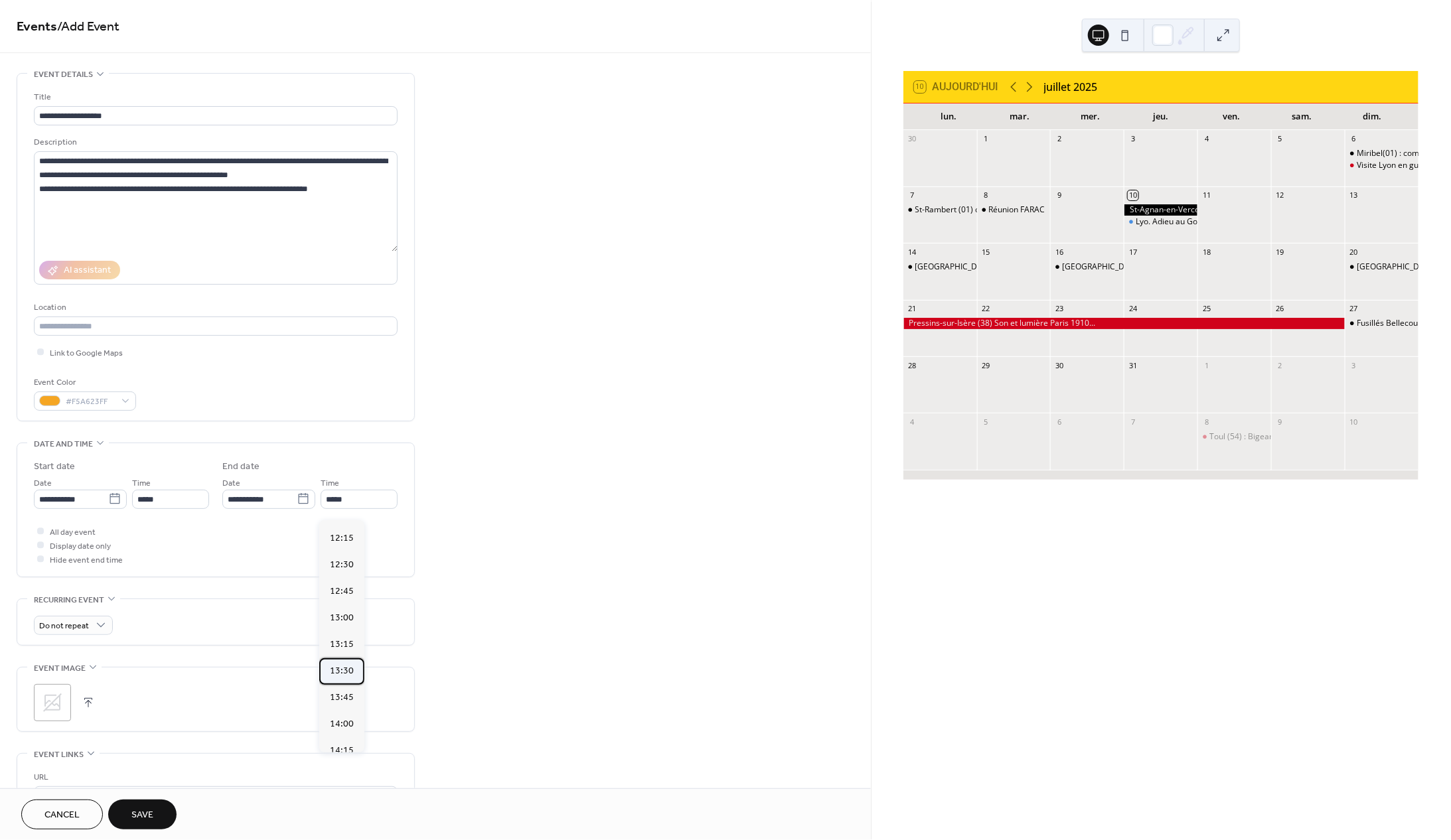click on "13:30" at bounding box center (342, 671) 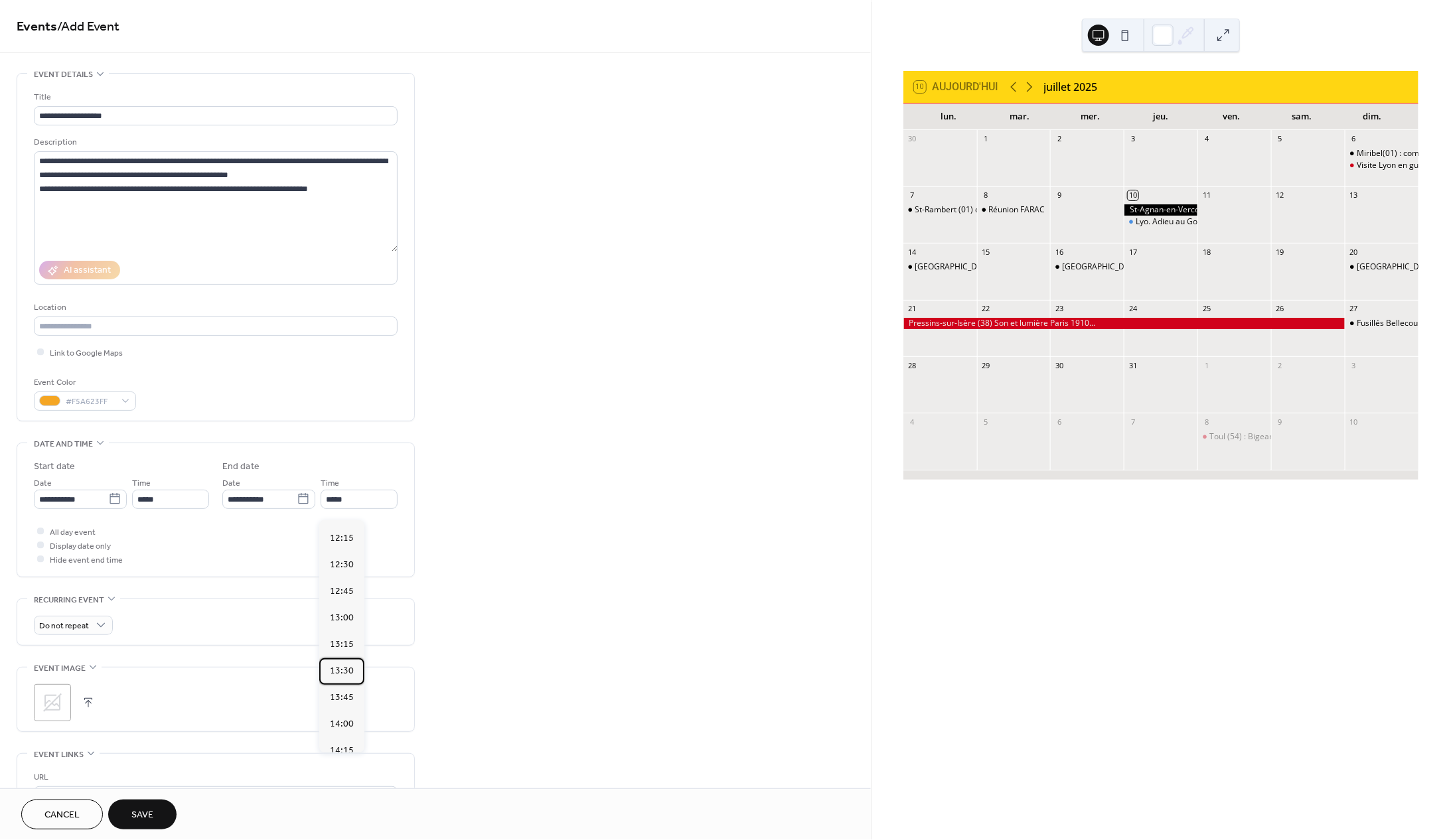 type on "*****" 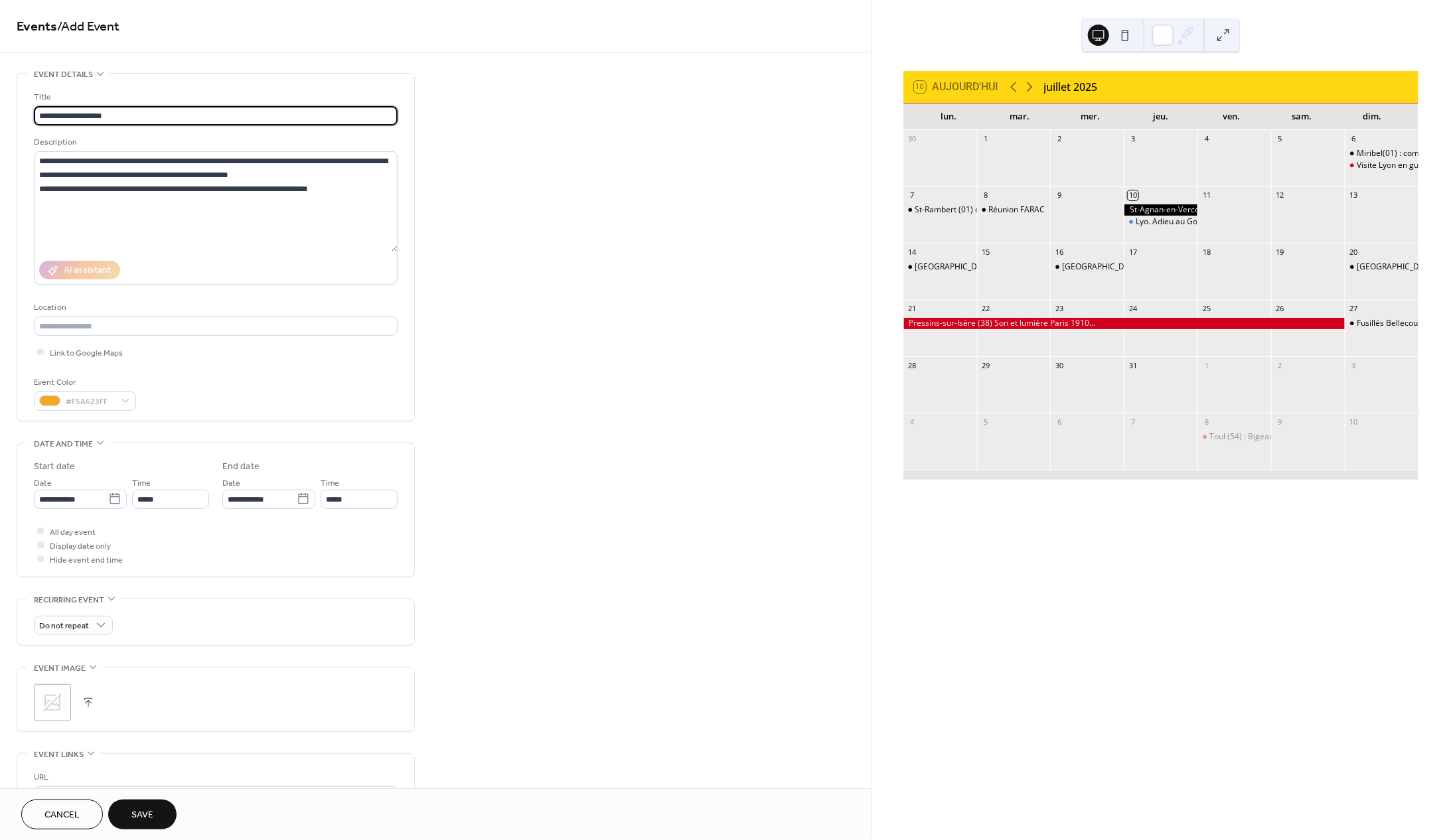 drag, startPoint x: 60, startPoint y: 116, endPoint x: -19, endPoint y: 116, distance: 79 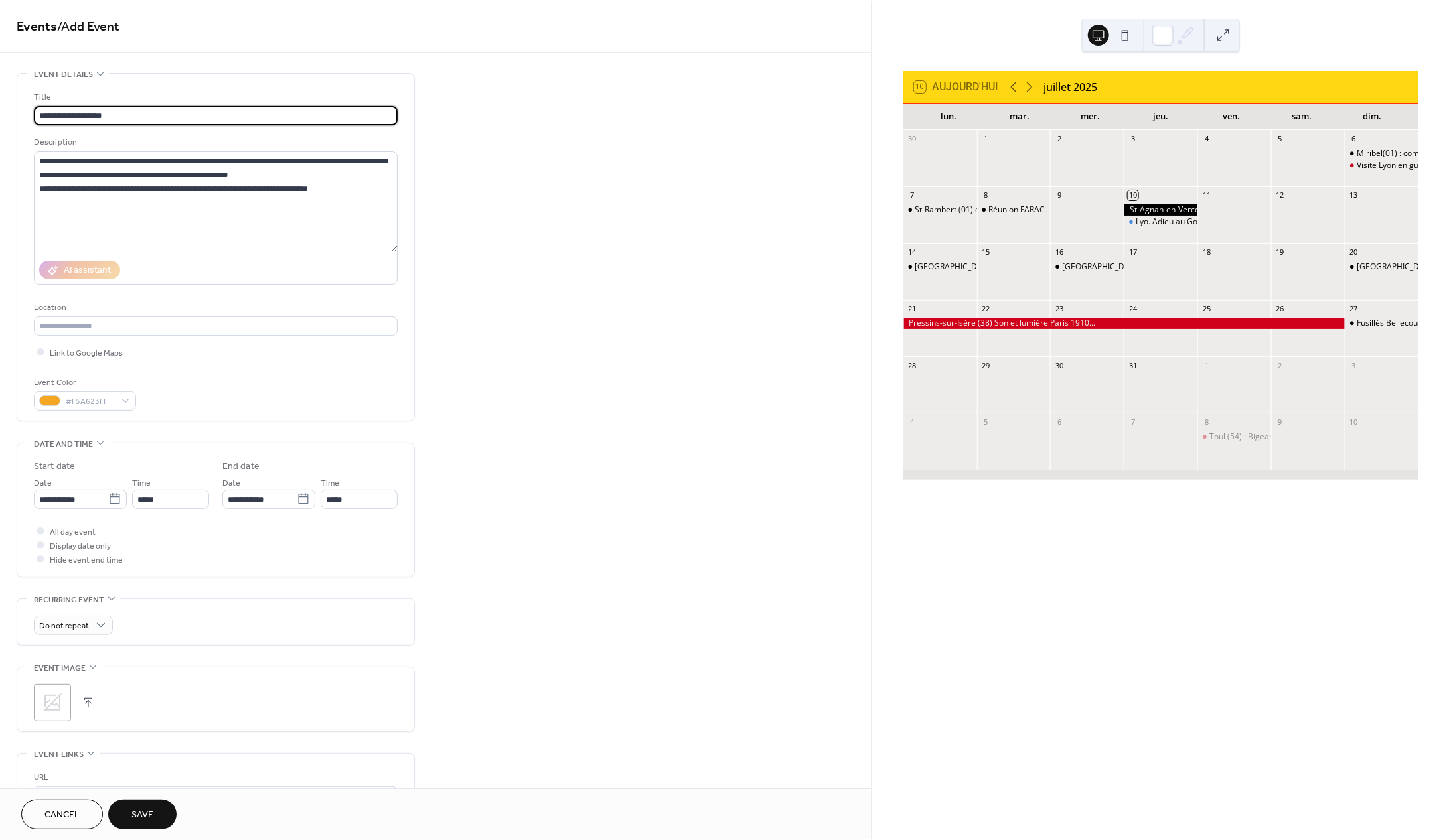 click on "**********" at bounding box center (216, 115) 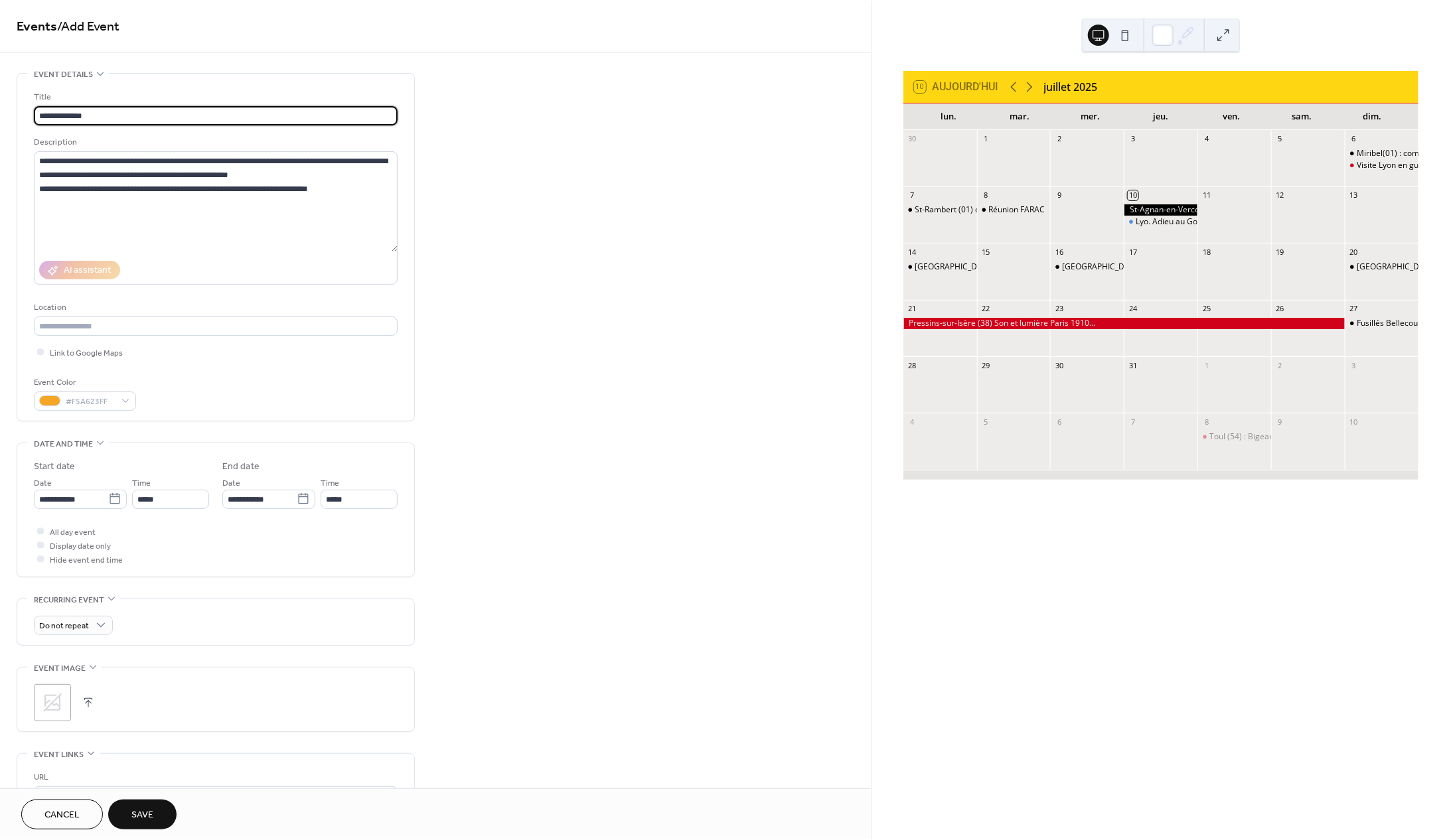 type on "**********" 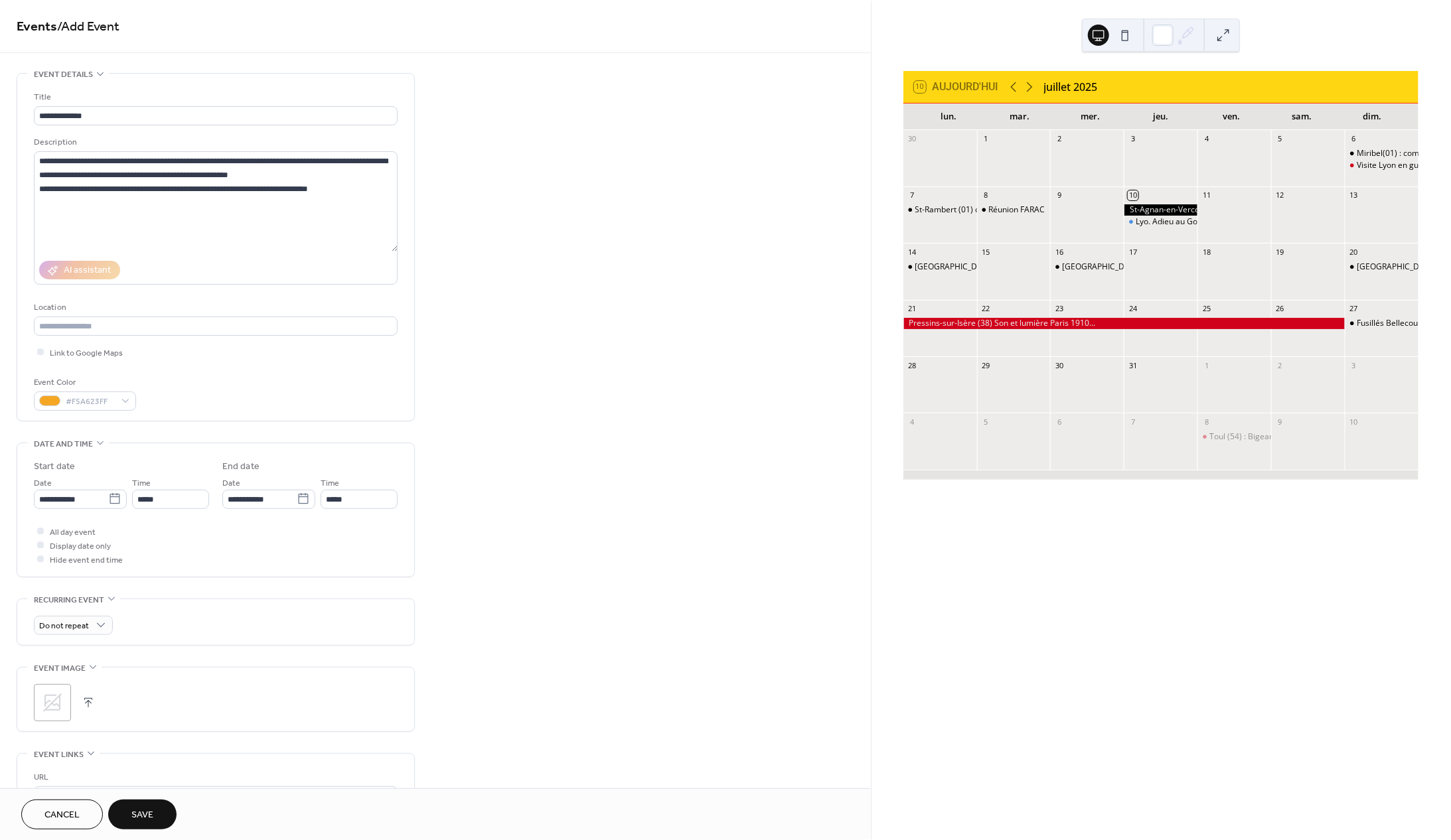 click on "Save" at bounding box center [142, 815] 